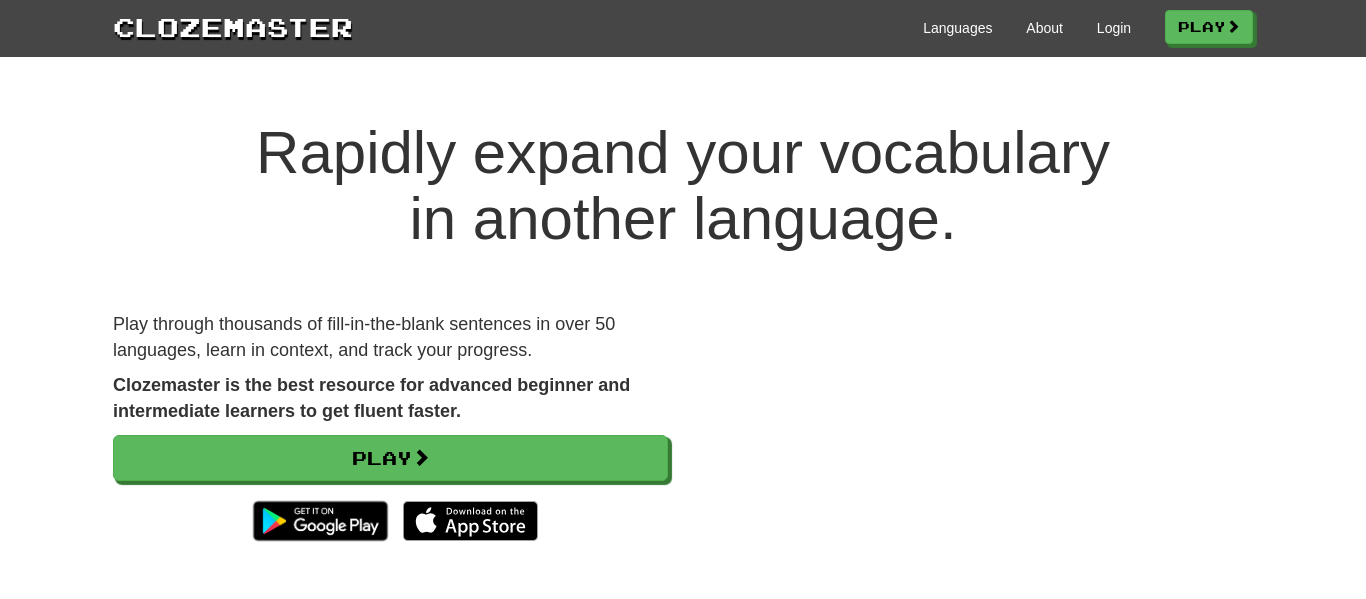 scroll, scrollTop: 0, scrollLeft: 0, axis: both 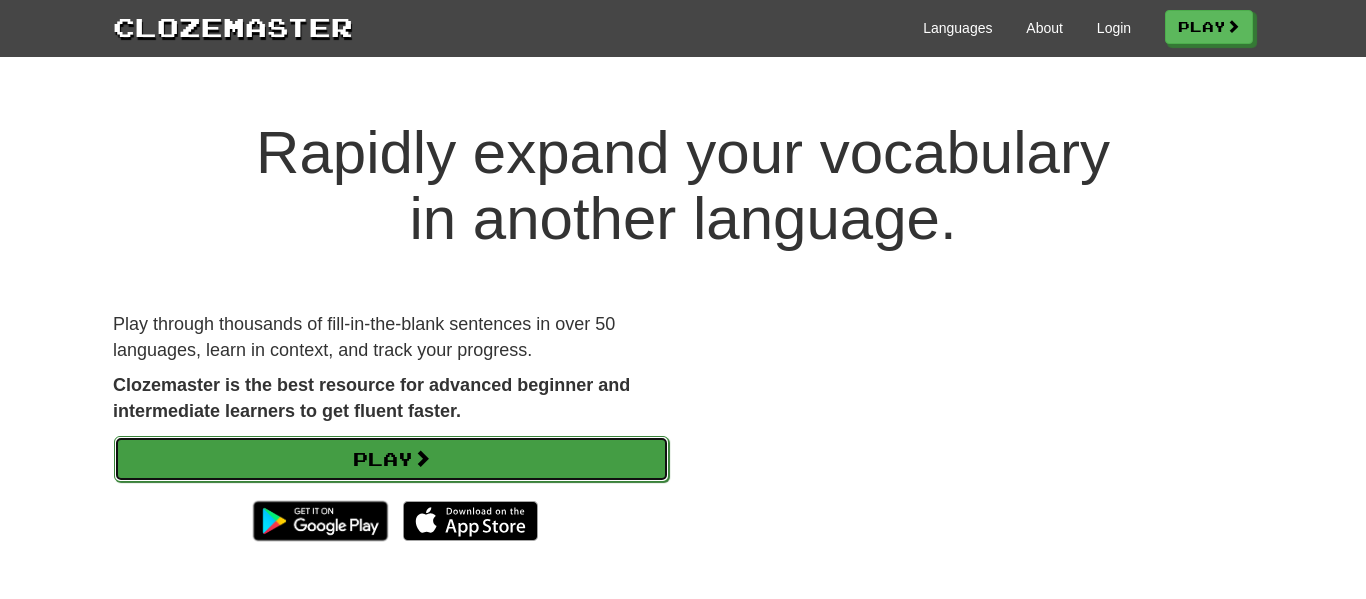click on "Play" at bounding box center (391, 459) 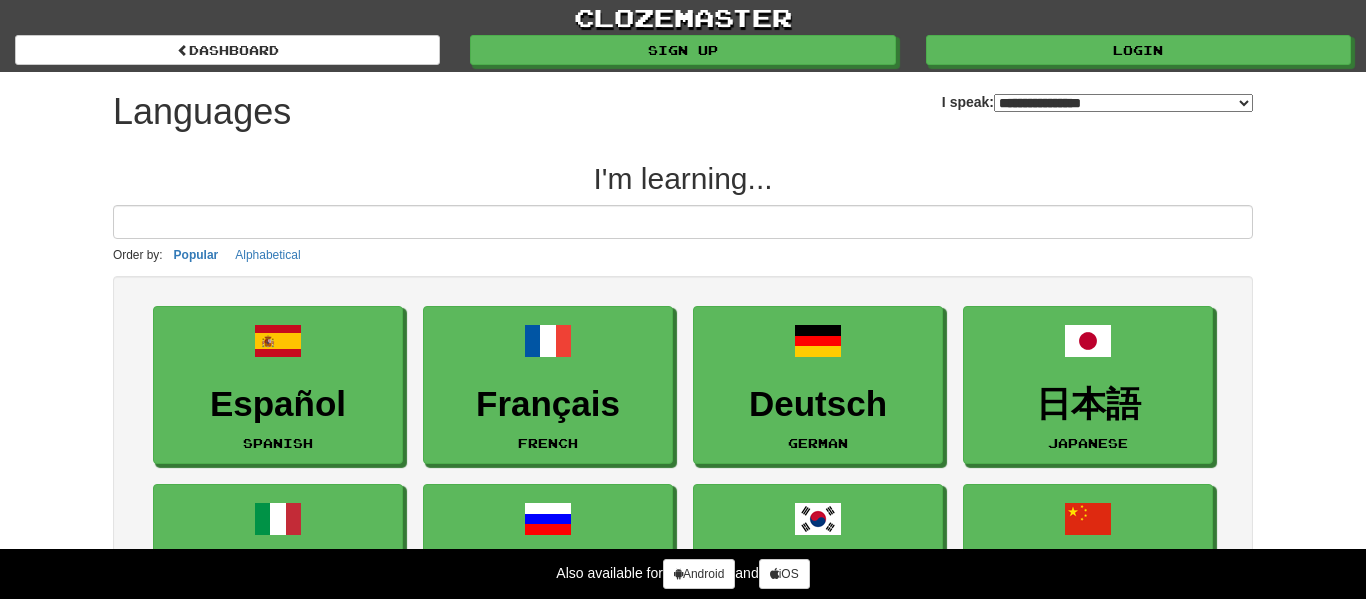 select on "*******" 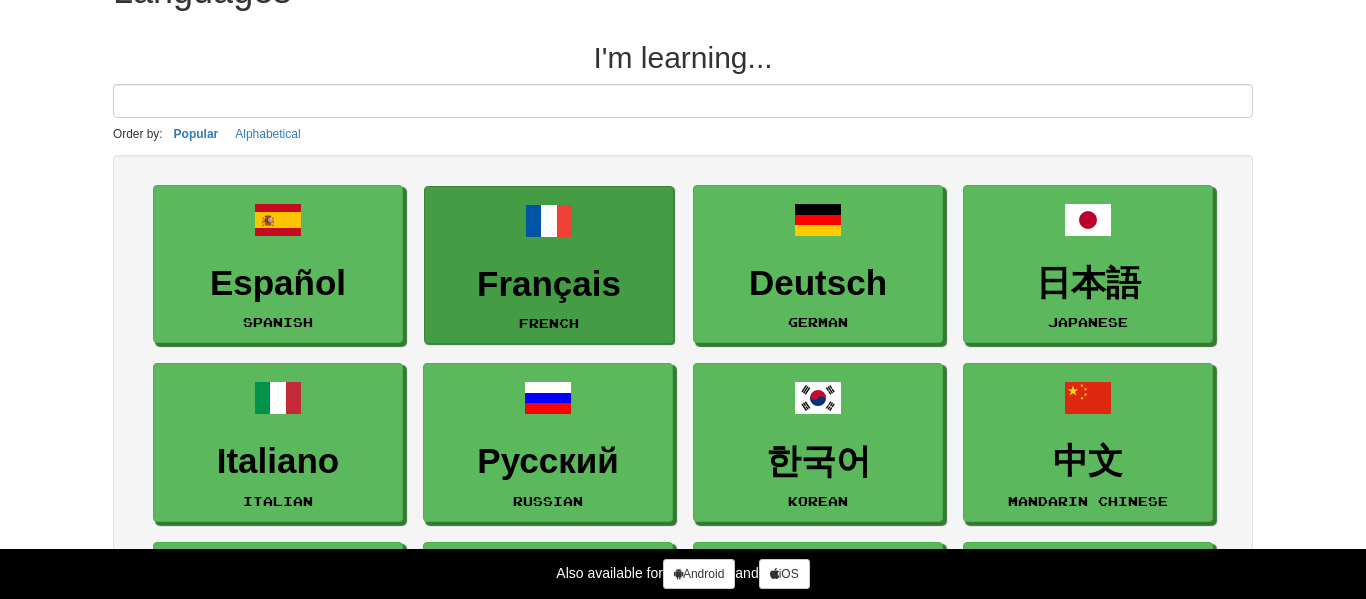 scroll, scrollTop: 121, scrollLeft: 0, axis: vertical 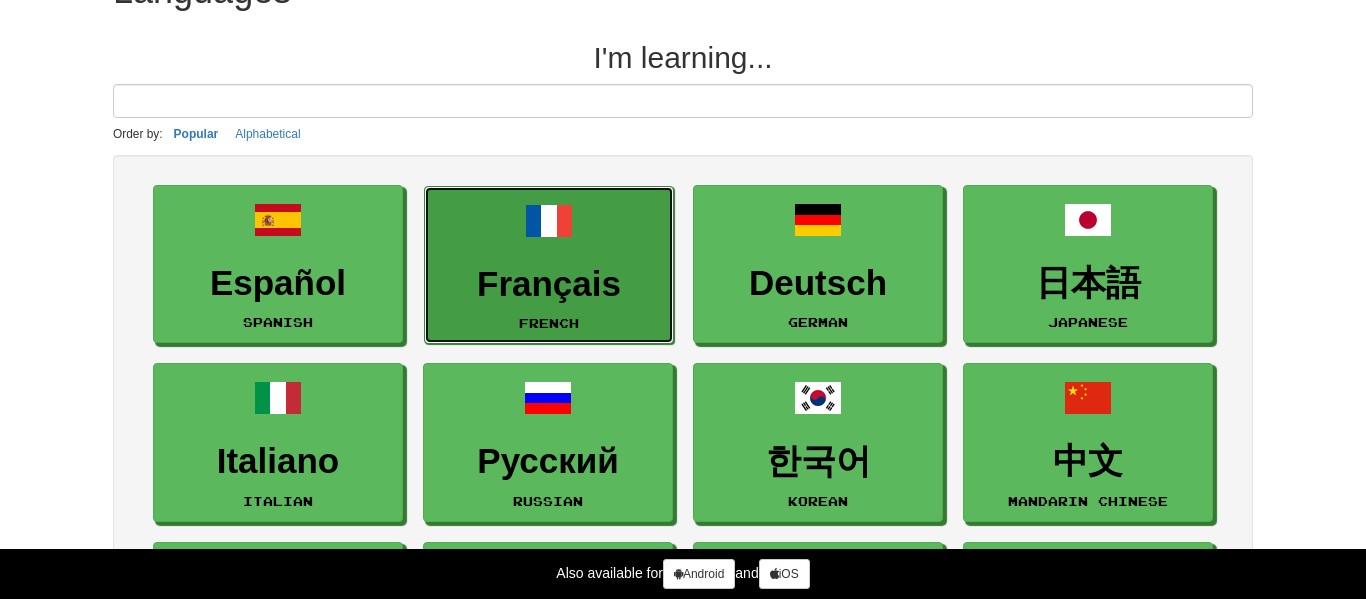 click on "Français" at bounding box center (549, 284) 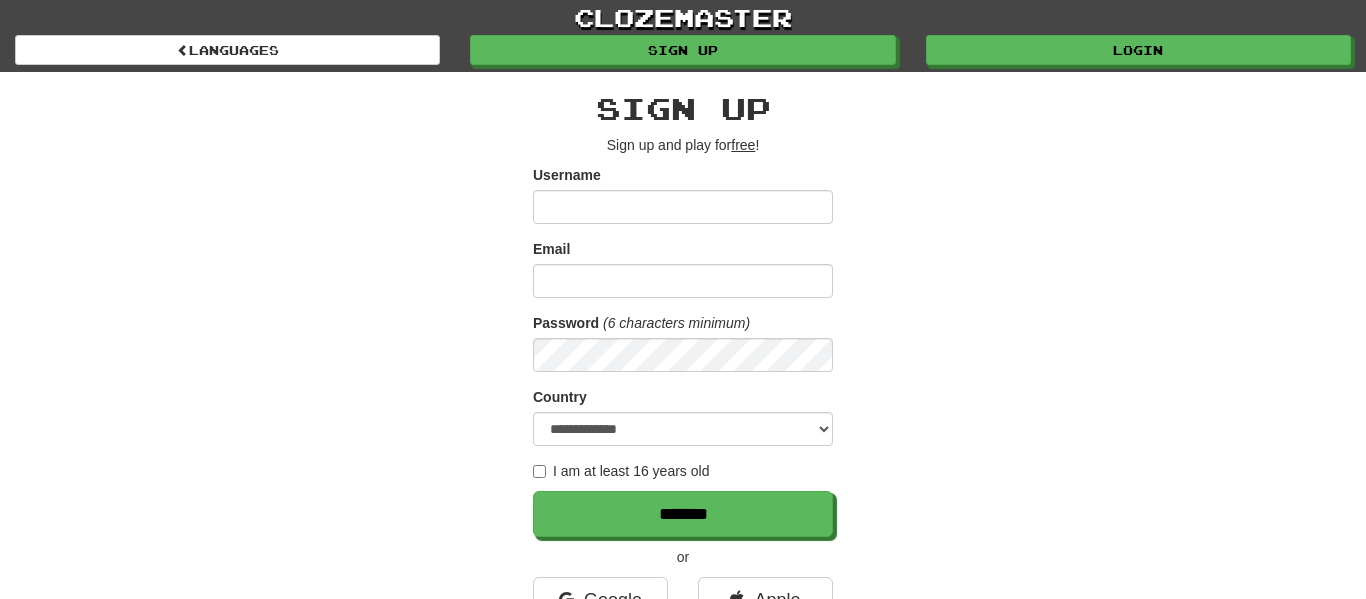 scroll, scrollTop: 0, scrollLeft: 0, axis: both 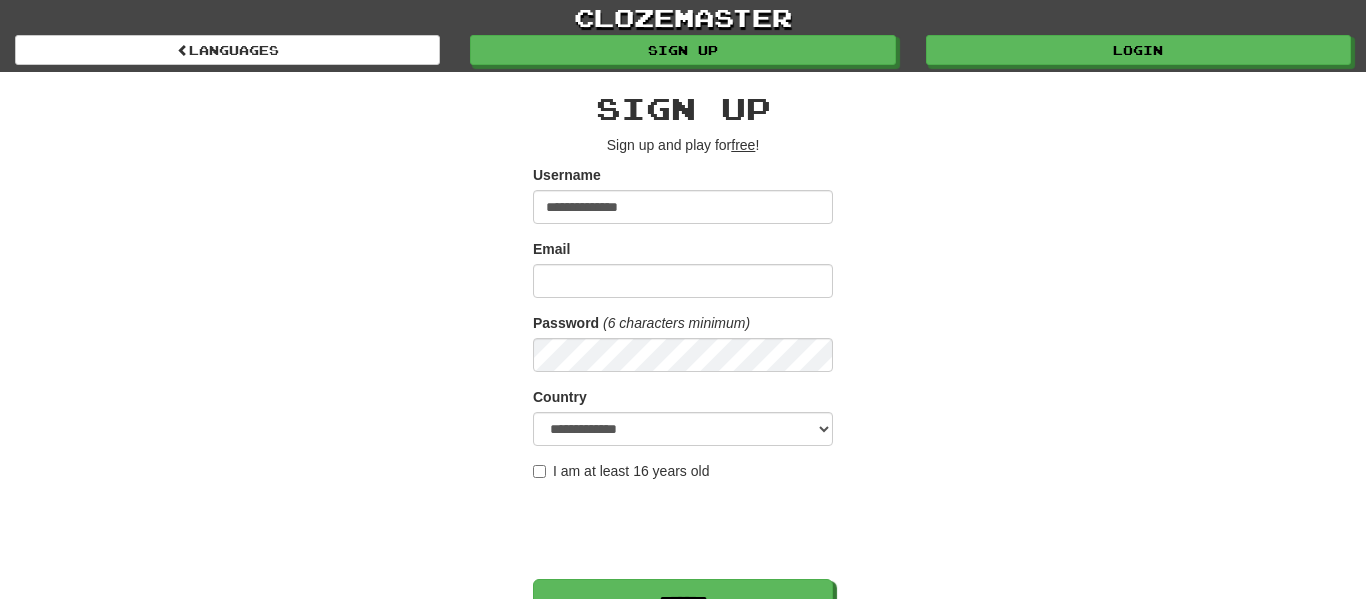 type on "**********" 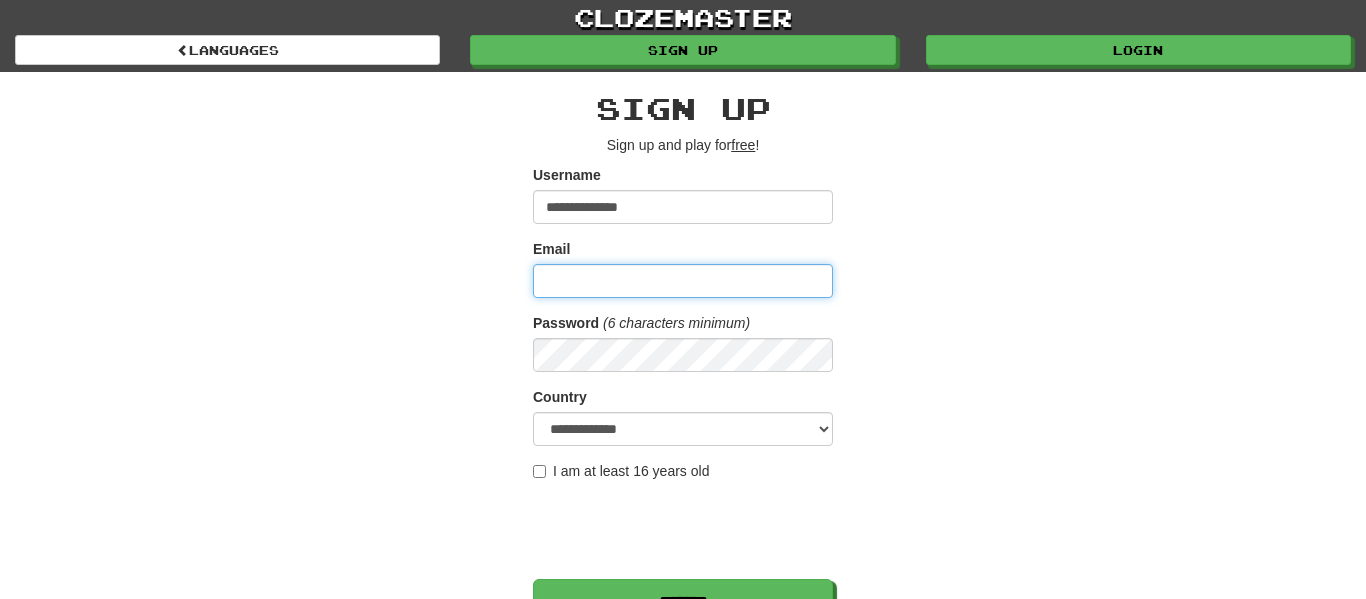 click on "Email" at bounding box center (683, 281) 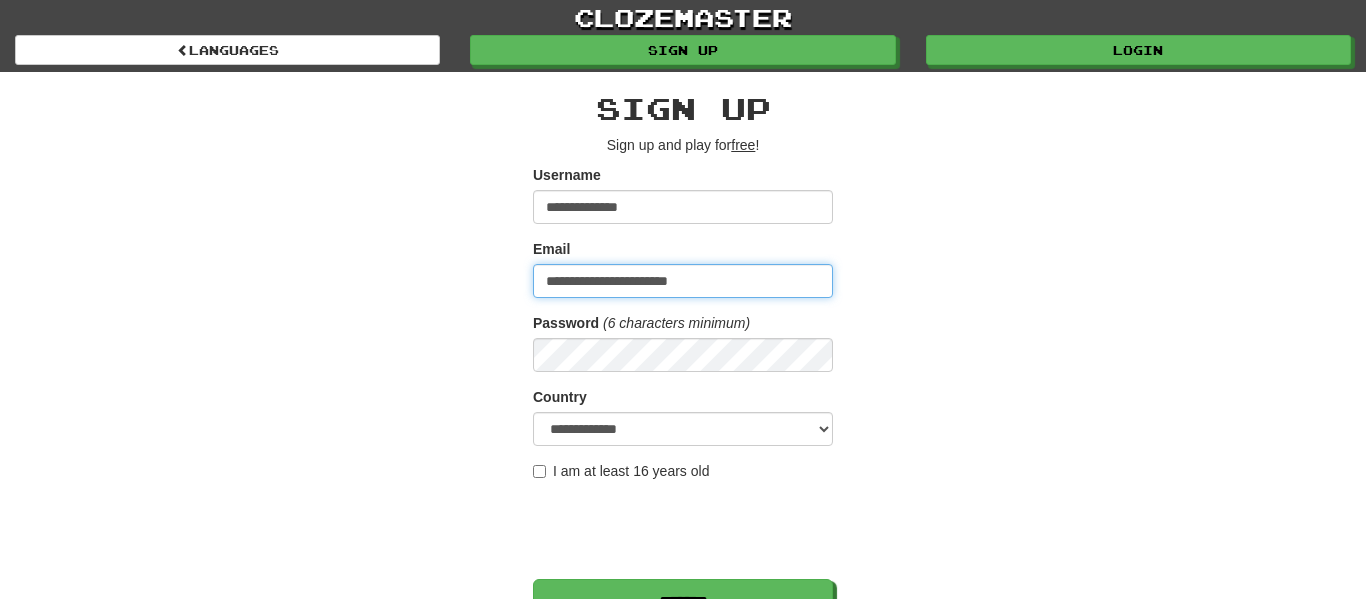 type on "**********" 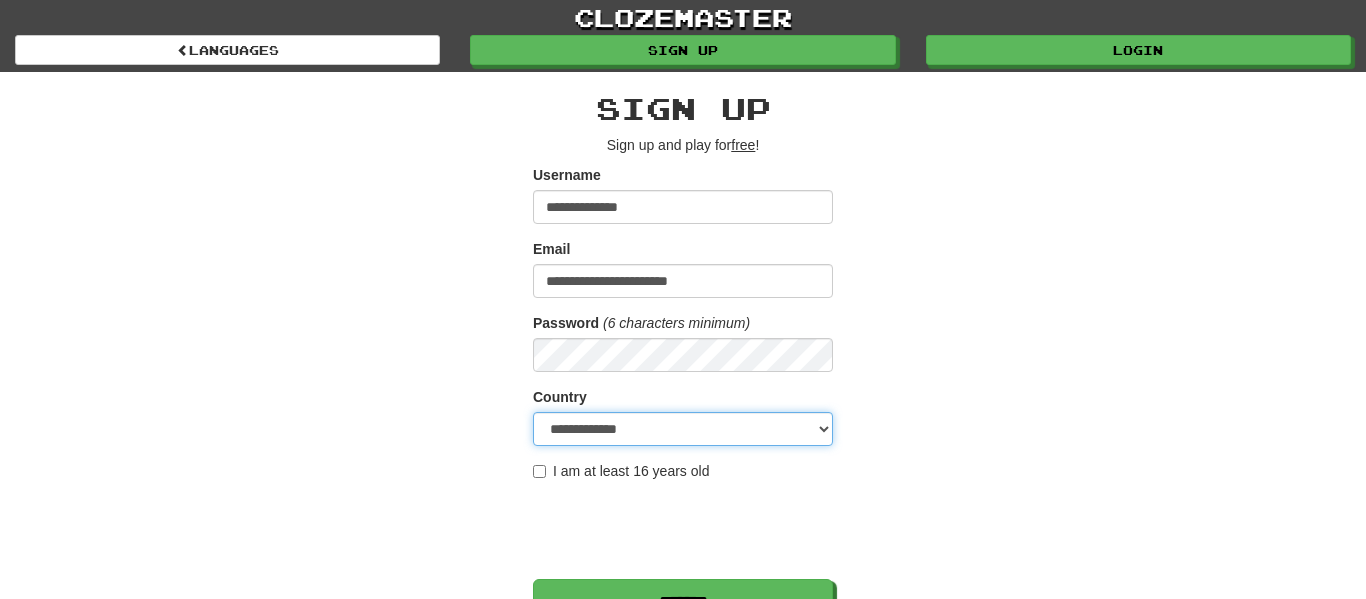 click on "**********" at bounding box center (683, 429) 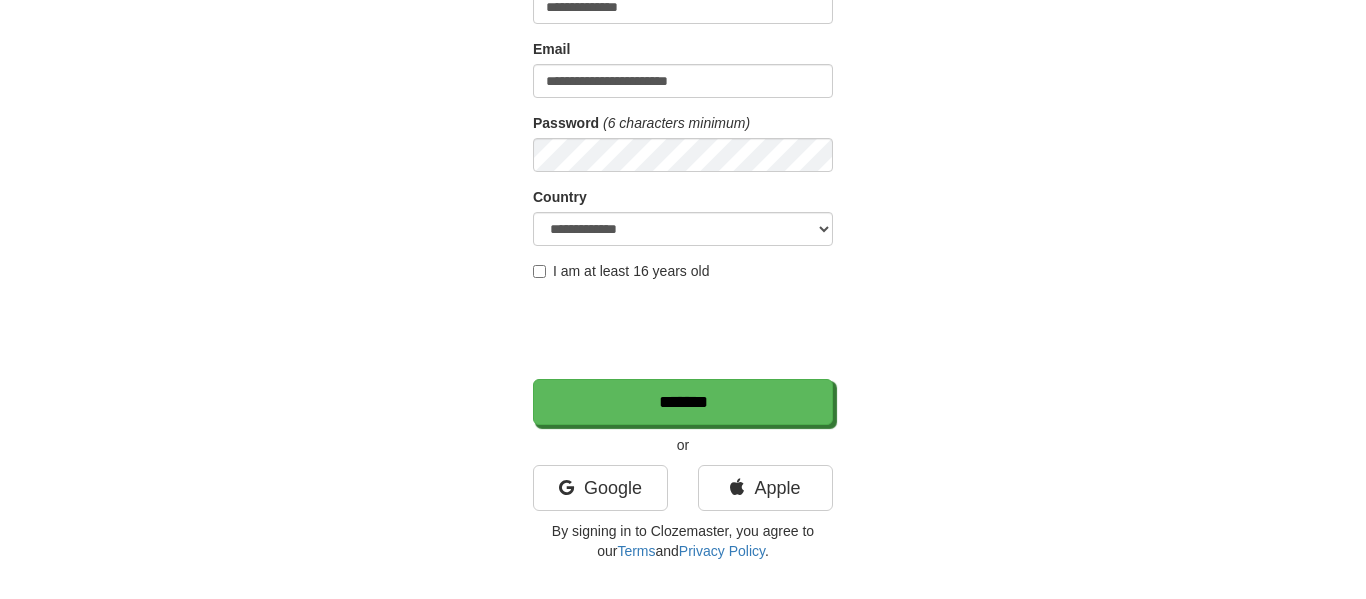 scroll, scrollTop: 213, scrollLeft: 0, axis: vertical 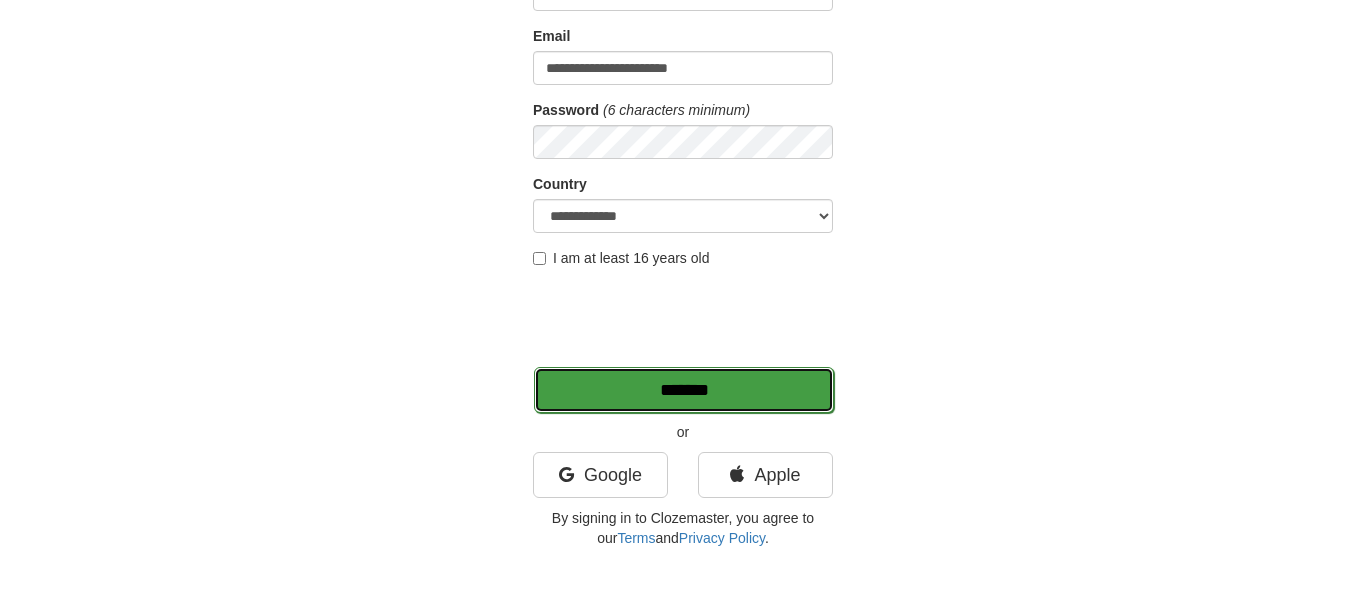 click on "*******" at bounding box center (684, 390) 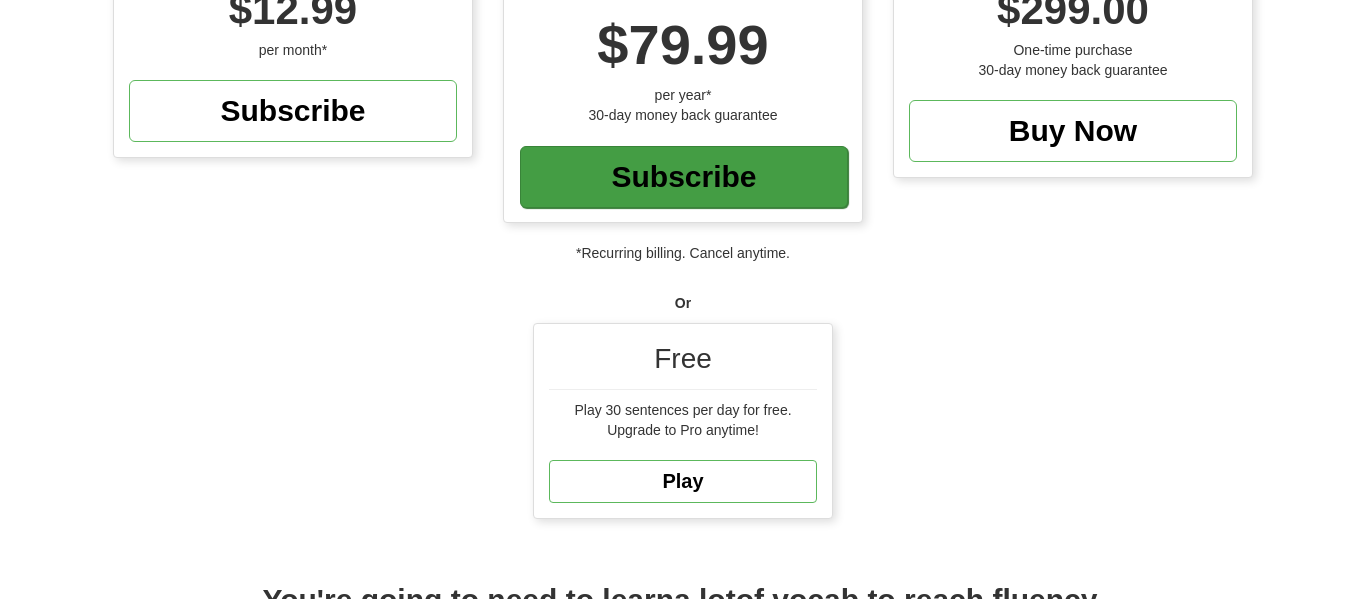 scroll, scrollTop: 329, scrollLeft: 0, axis: vertical 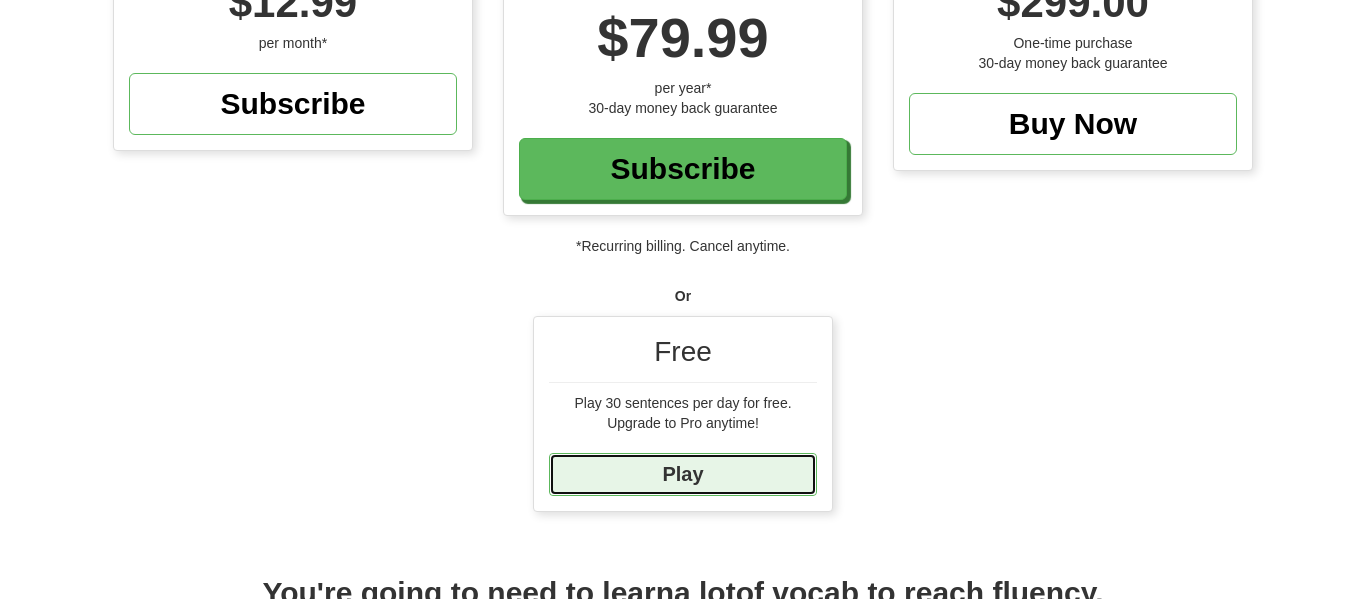 click on "Play" at bounding box center (683, 474) 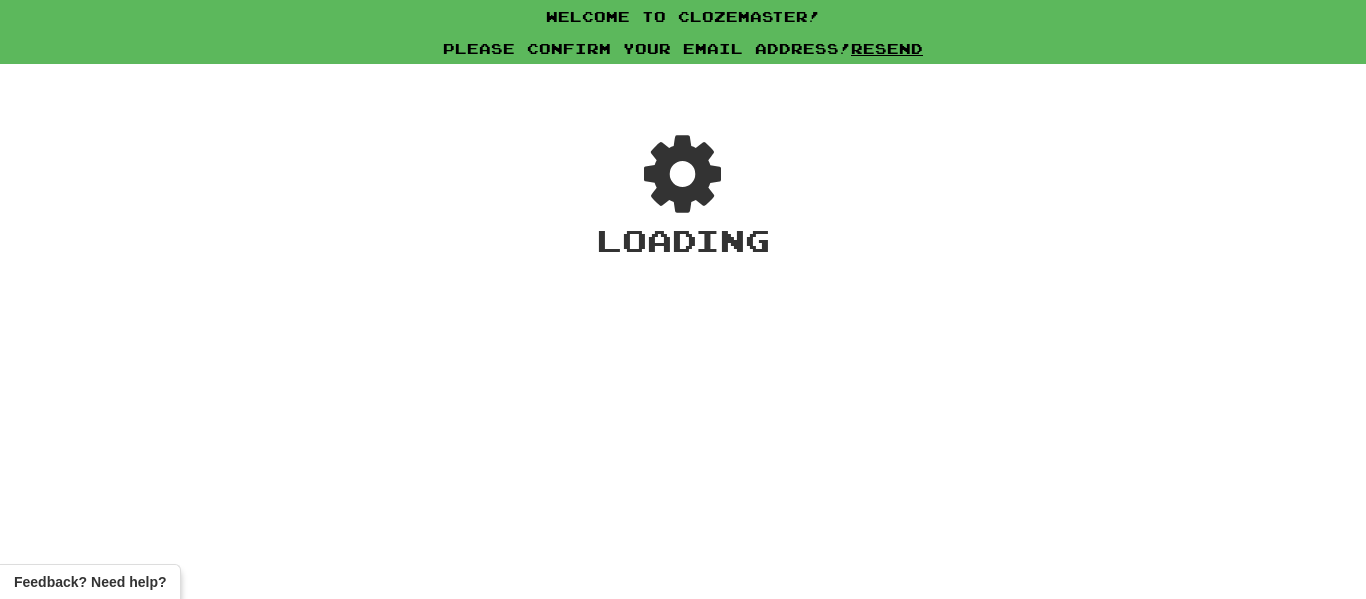 scroll, scrollTop: 0, scrollLeft: 0, axis: both 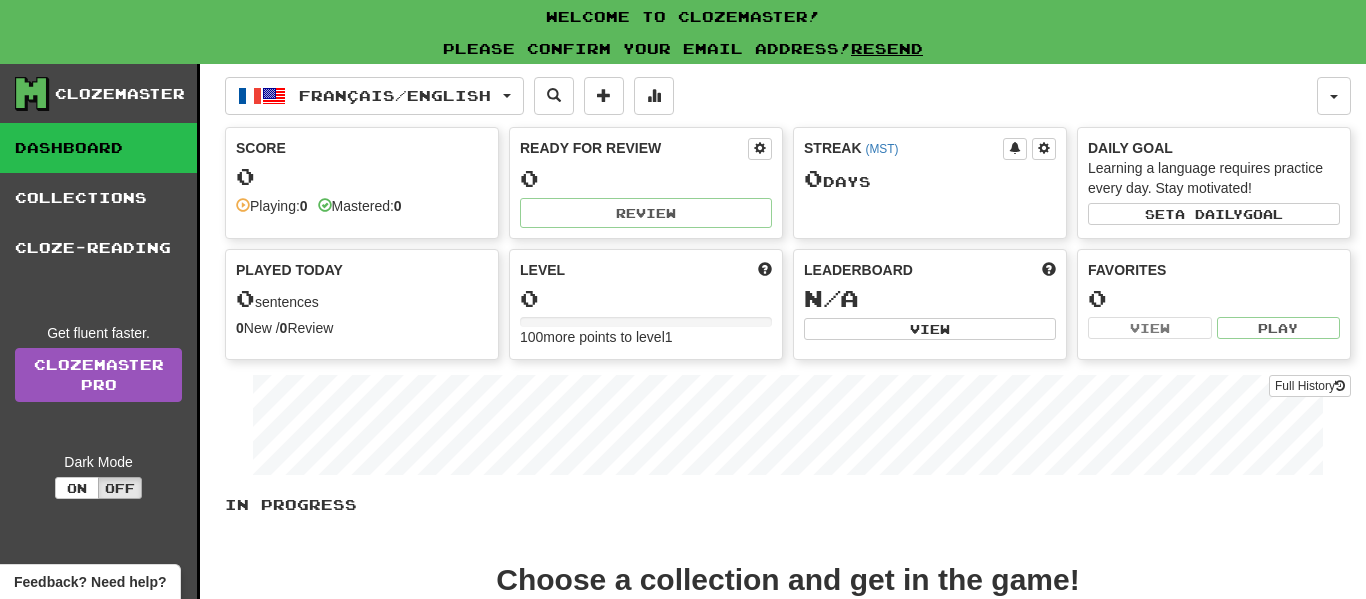click on "0" at bounding box center [362, 176] 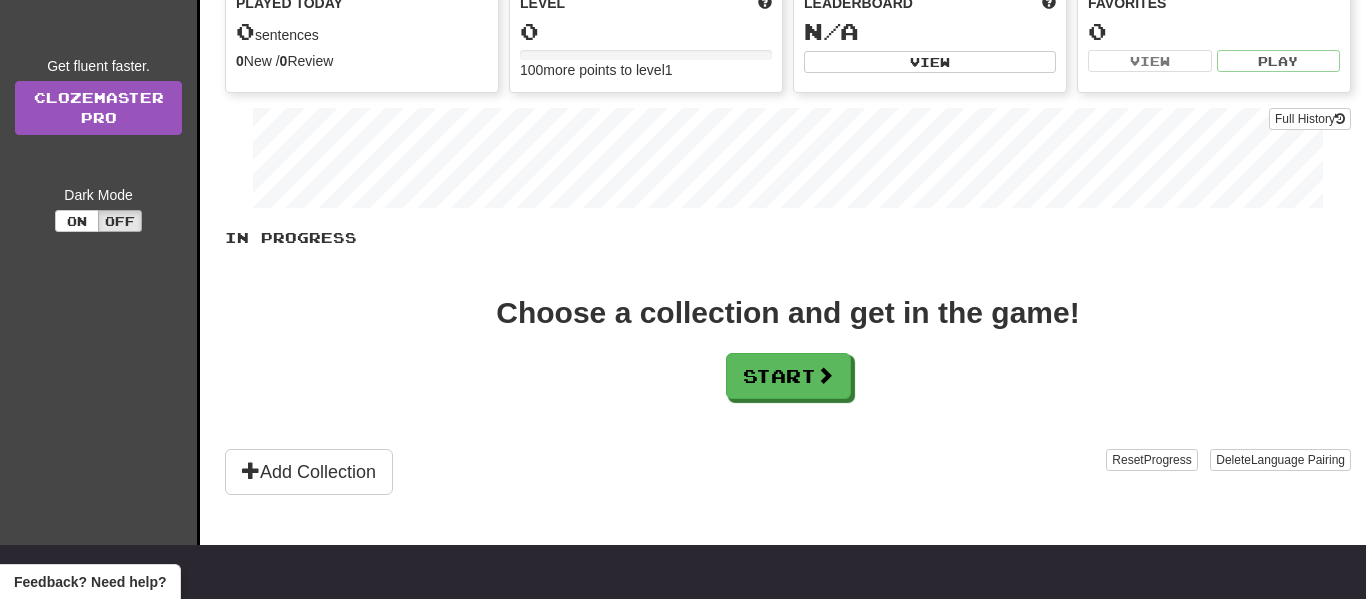 scroll, scrollTop: 289, scrollLeft: 0, axis: vertical 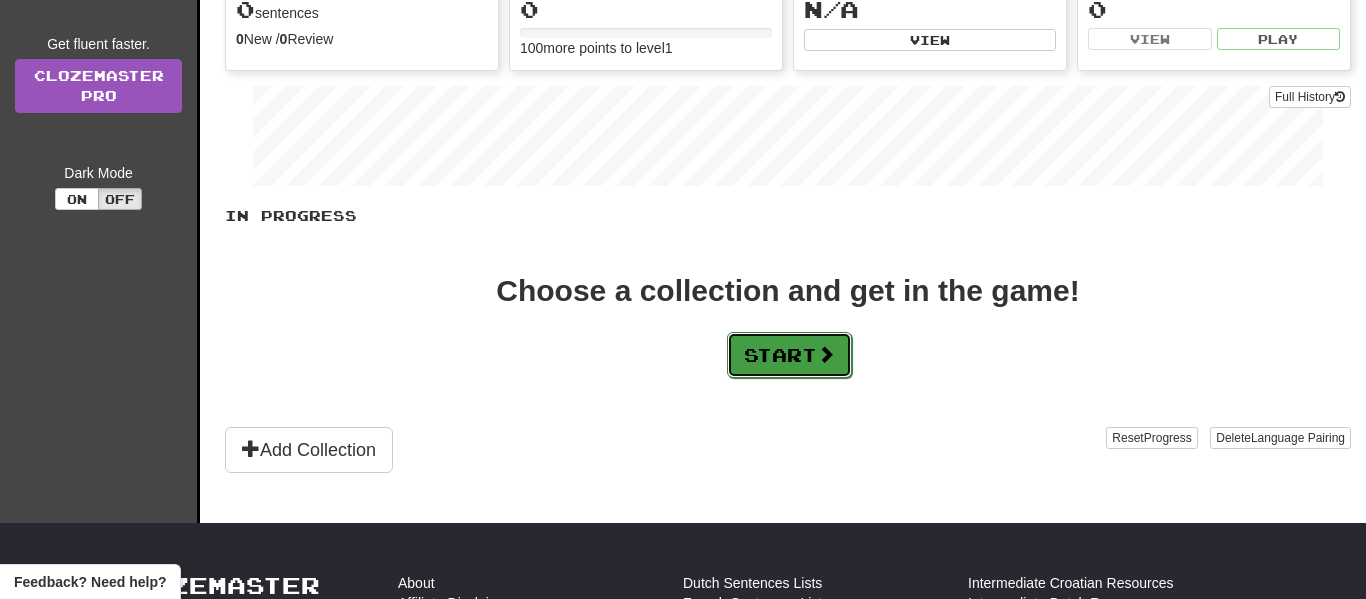 click on "Start" at bounding box center [789, 355] 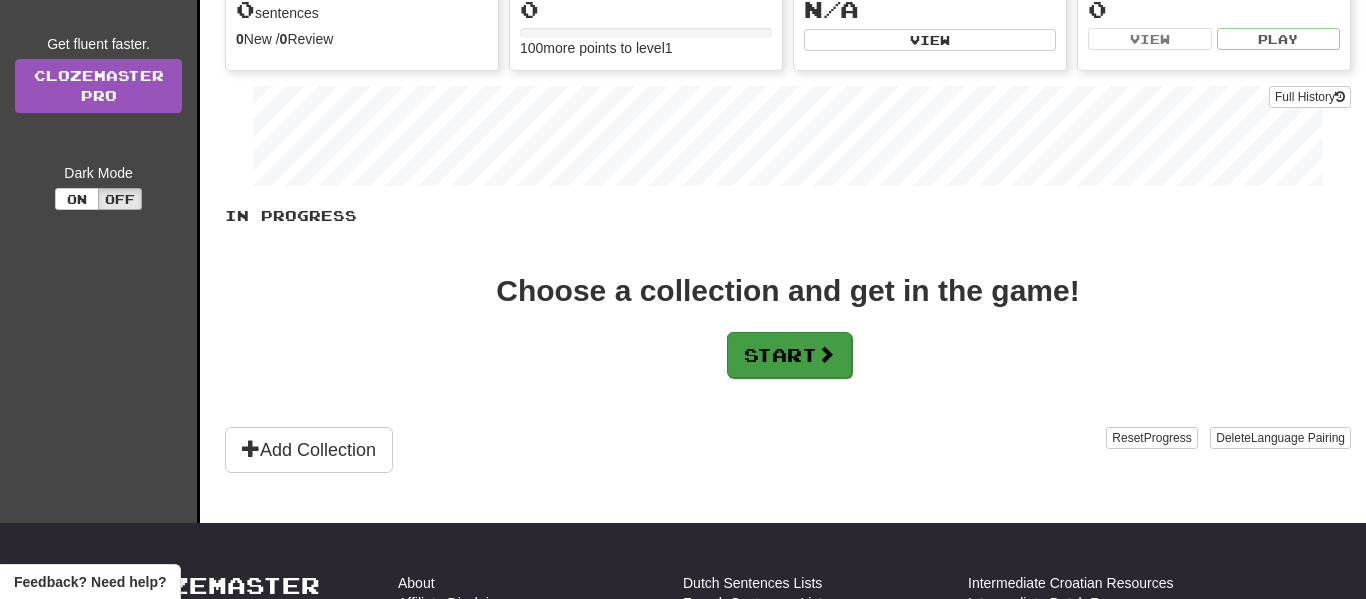 scroll, scrollTop: 0, scrollLeft: 0, axis: both 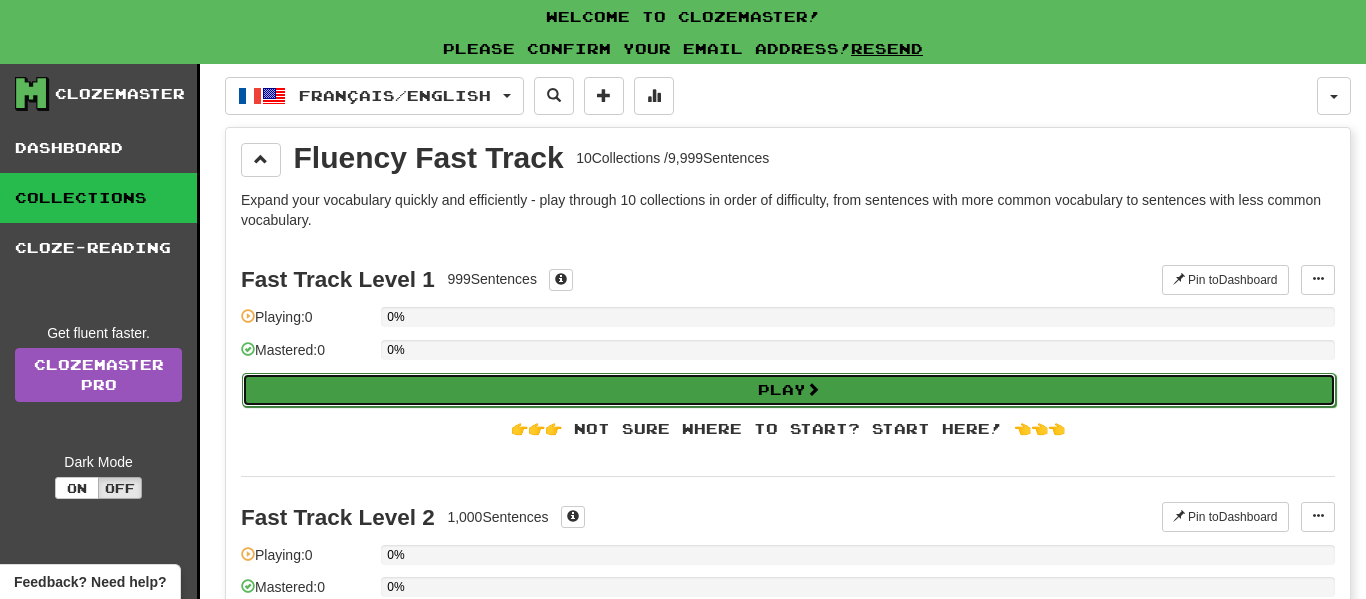 click on "Play" at bounding box center (789, 390) 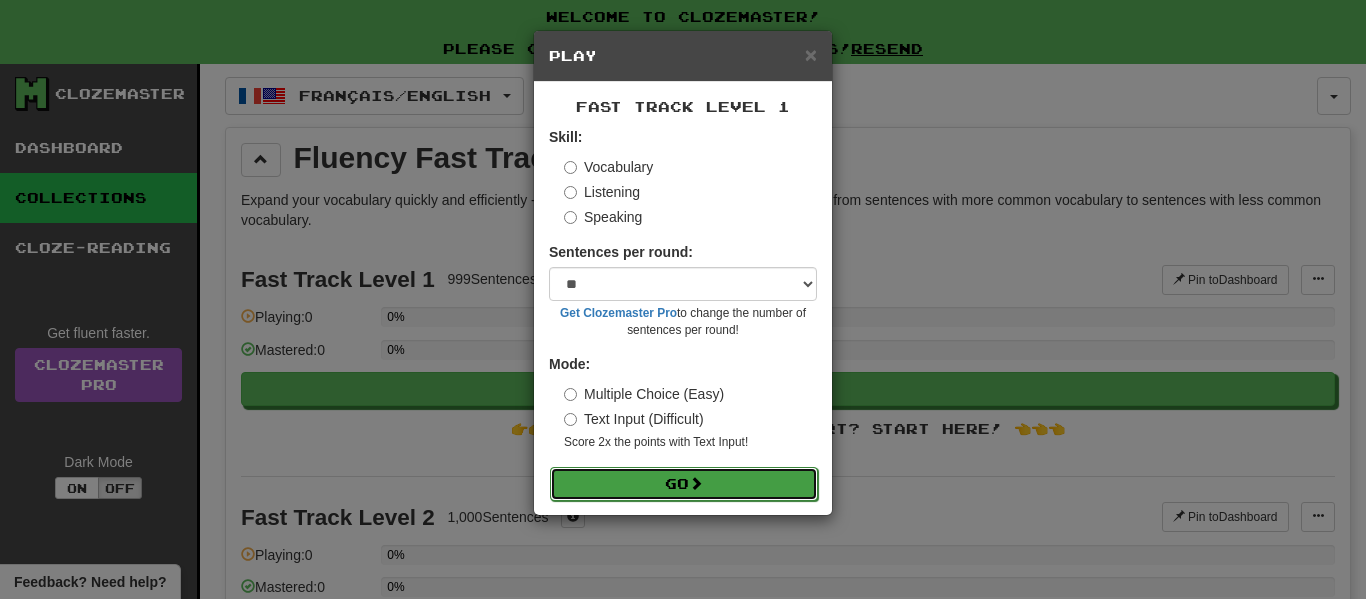 click on "Go" at bounding box center (684, 484) 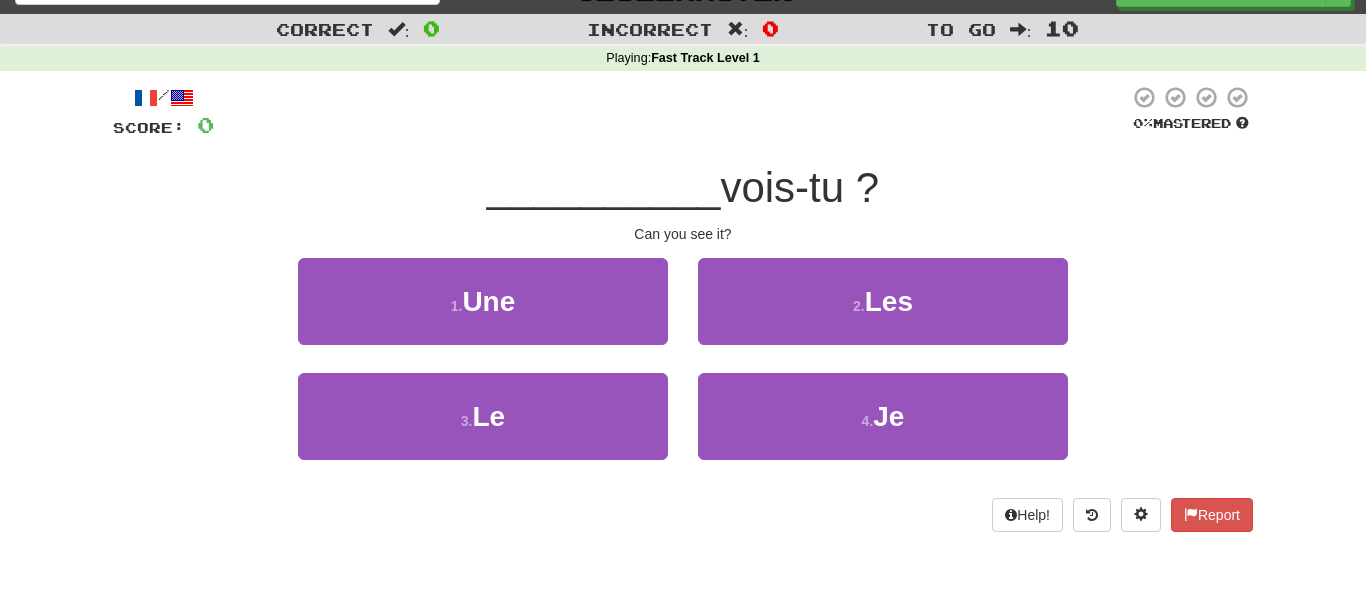 scroll, scrollTop: 36, scrollLeft: 0, axis: vertical 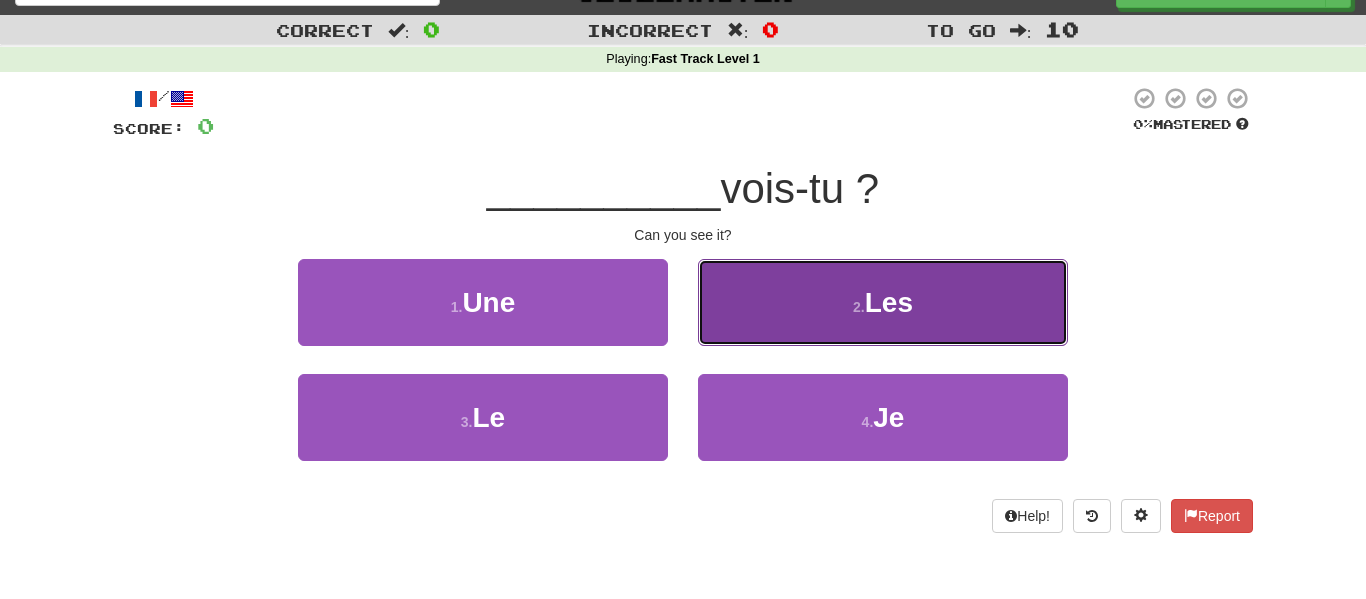 click on "2 .  Les" at bounding box center [883, 302] 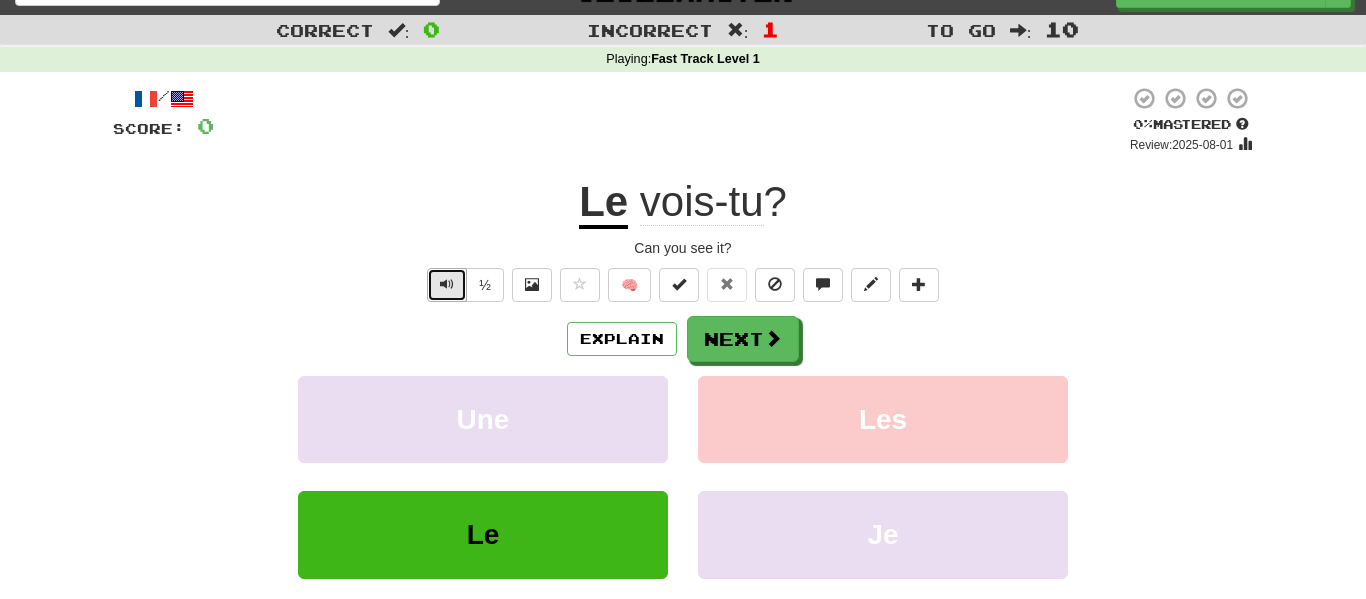 click at bounding box center (447, 285) 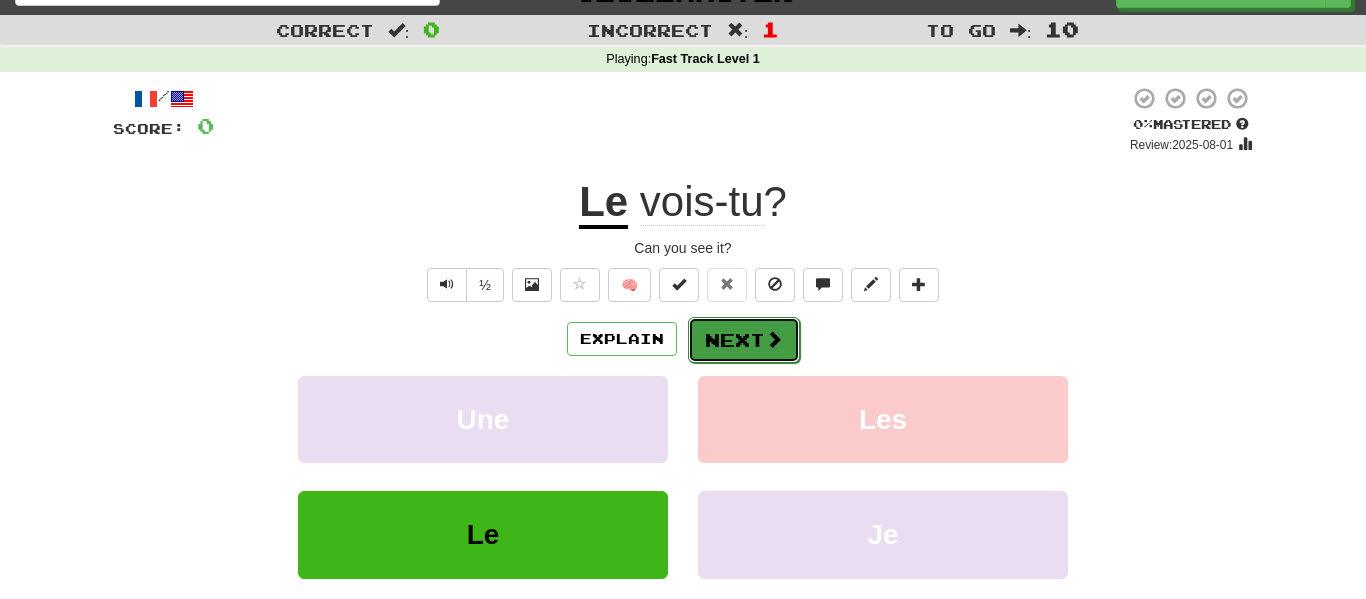 click at bounding box center (774, 339) 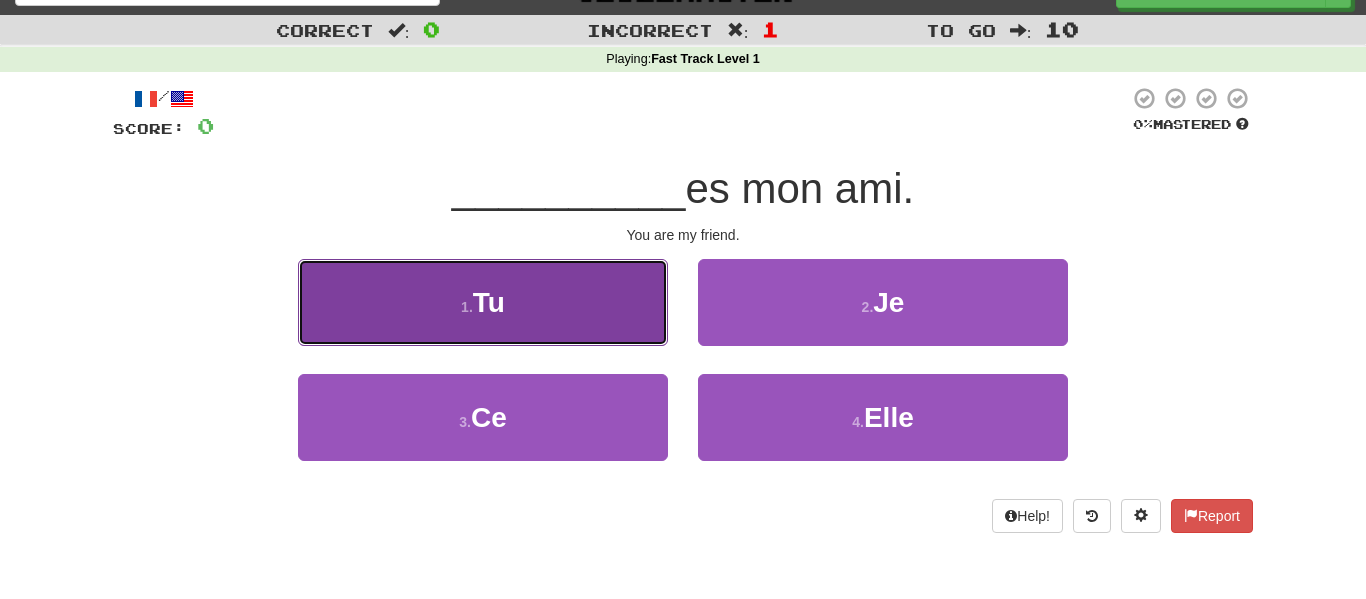 click on "1 .  Tu" at bounding box center (483, 302) 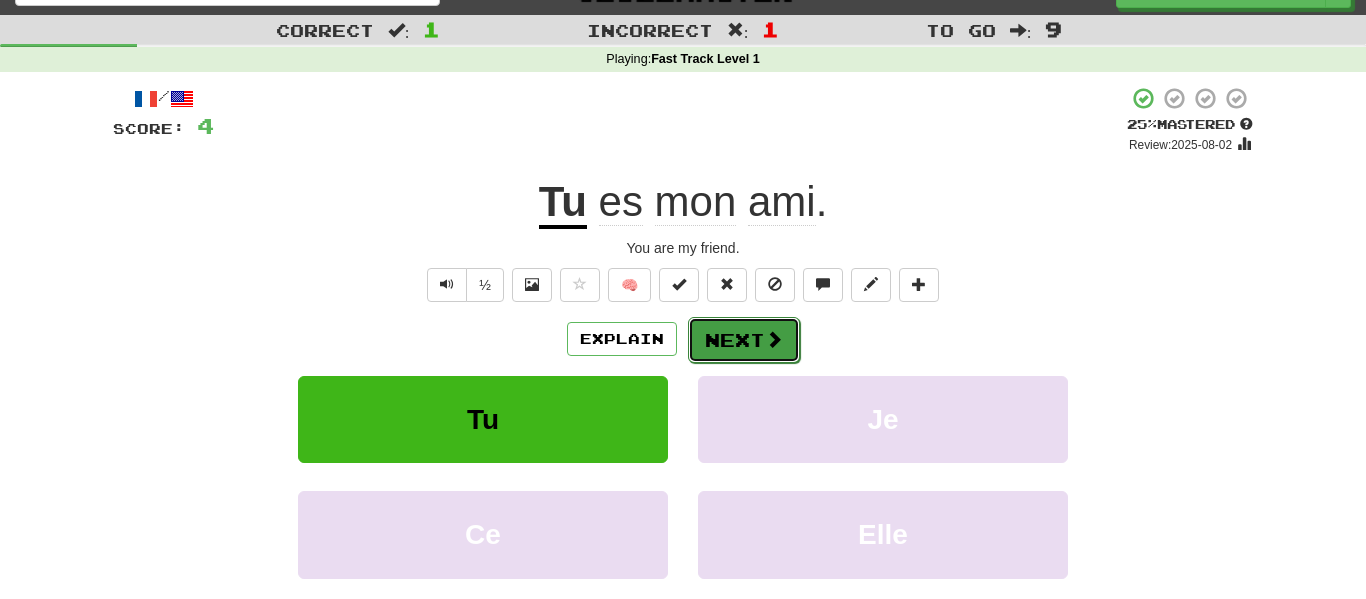 click on "Next" at bounding box center (744, 340) 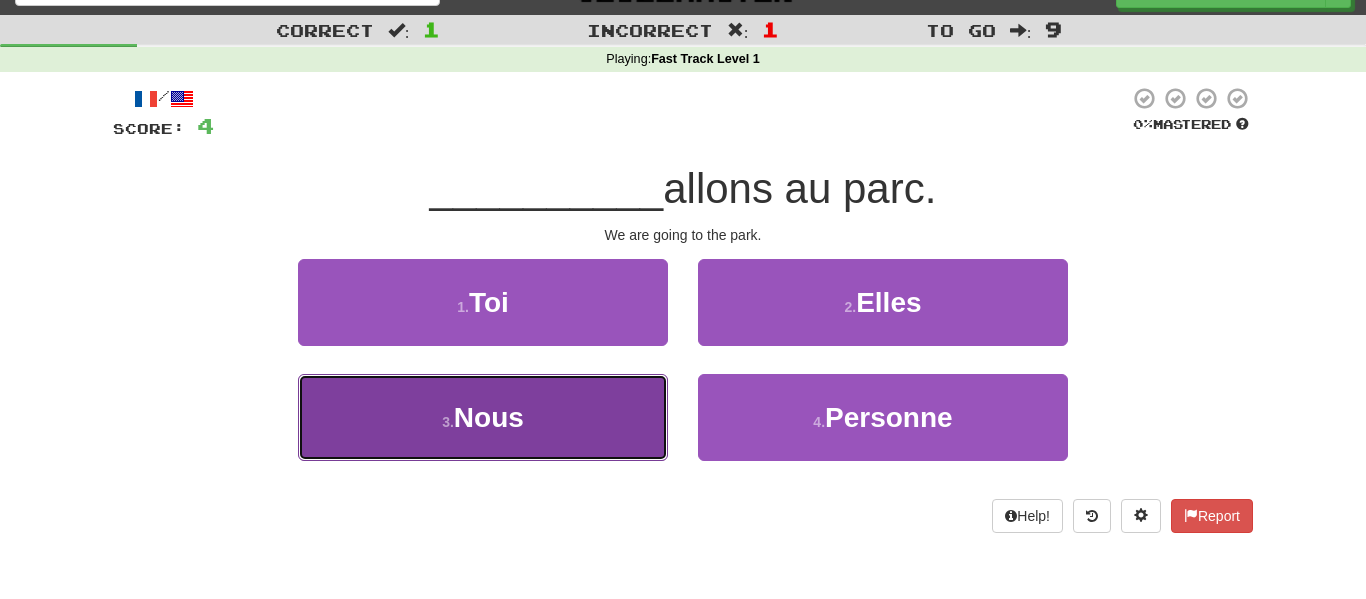 click on "3 .  Nous" at bounding box center [483, 417] 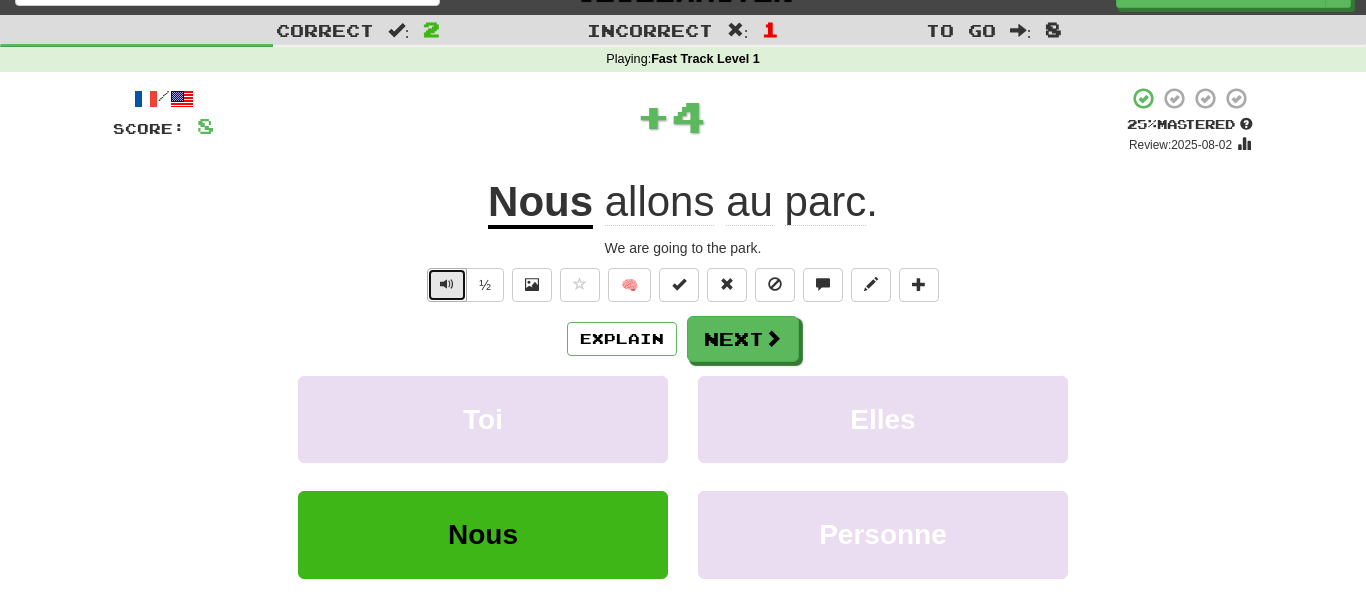 click at bounding box center (447, 285) 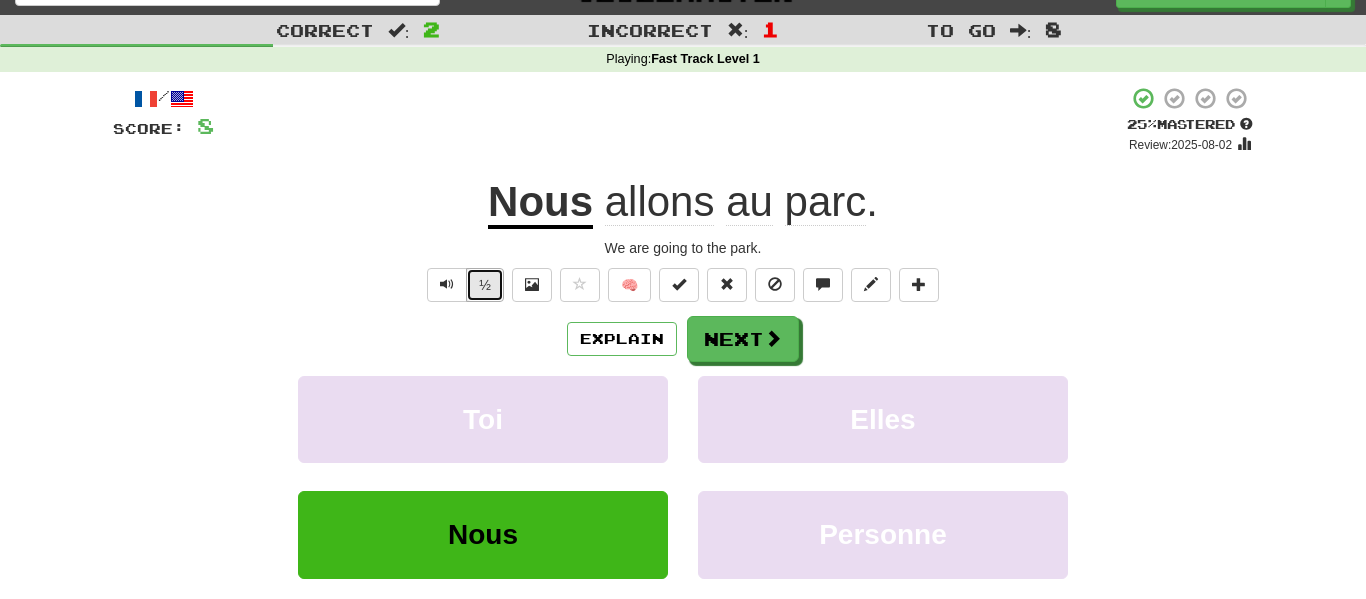 click on "½" at bounding box center [485, 285] 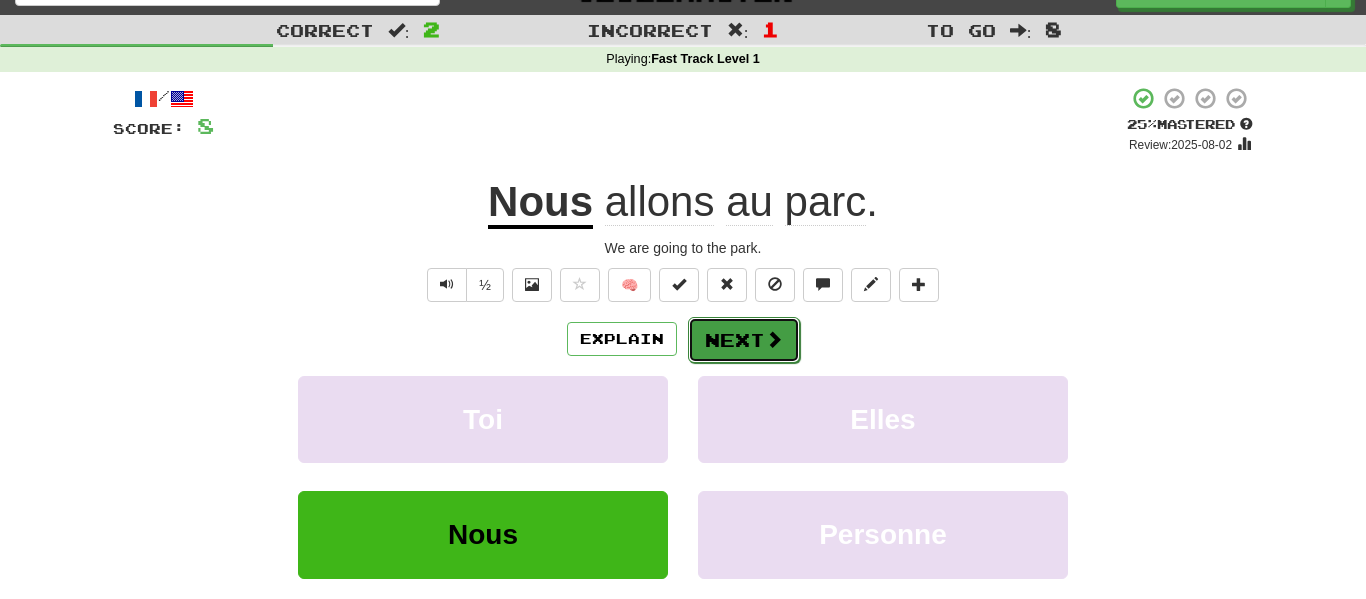 click on "Next" at bounding box center [744, 340] 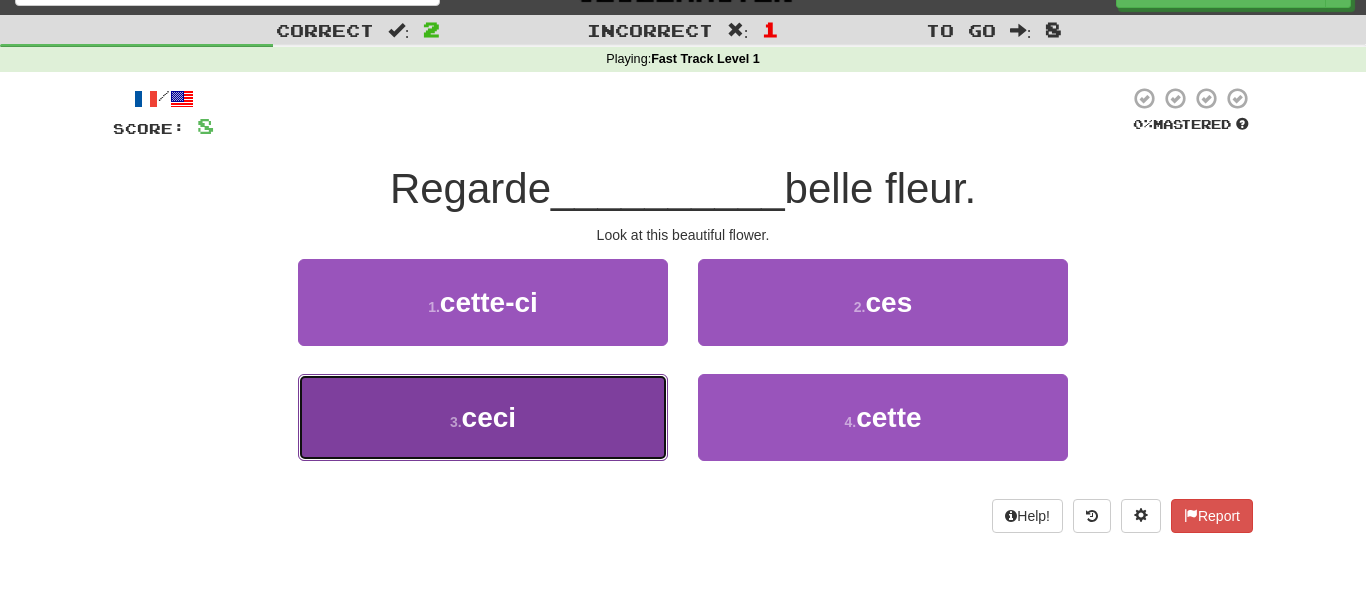 click on "3 .  ceci" at bounding box center [483, 417] 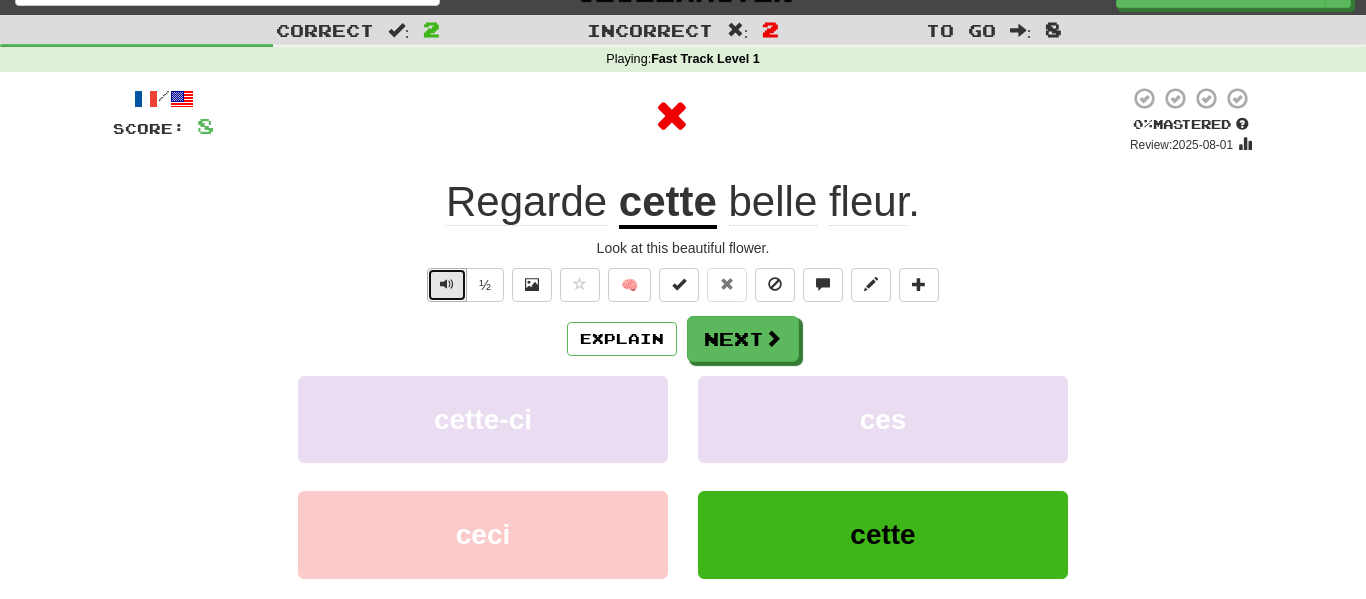click at bounding box center [447, 284] 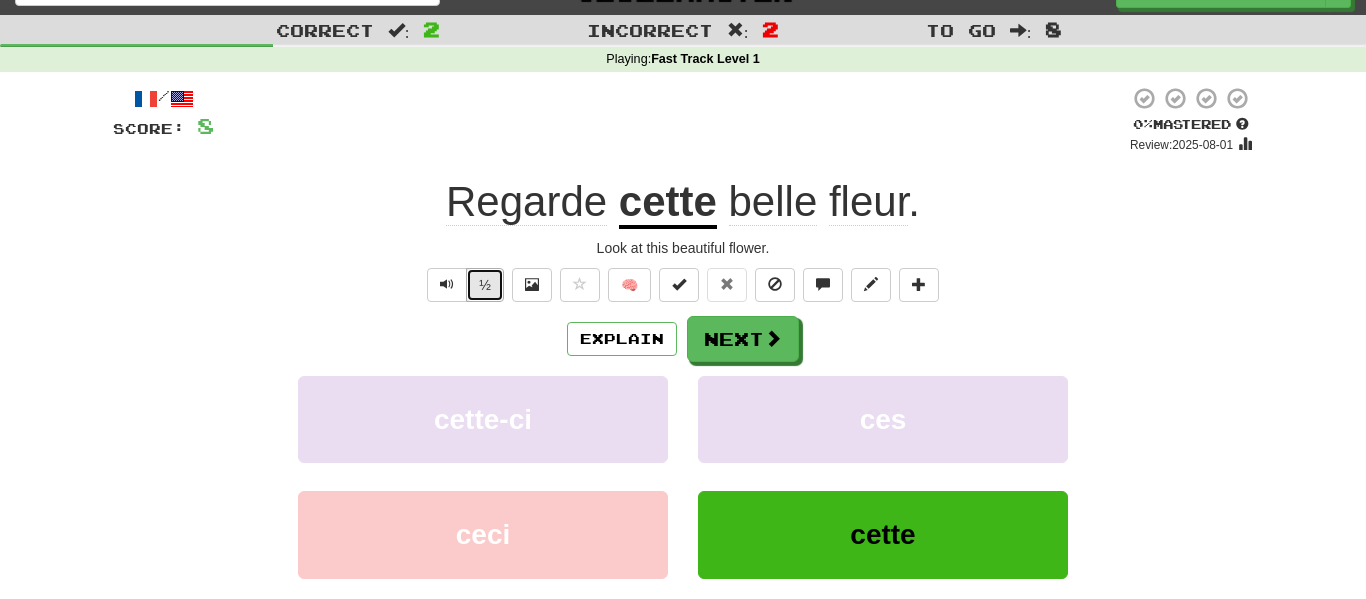 click on "½" at bounding box center (485, 285) 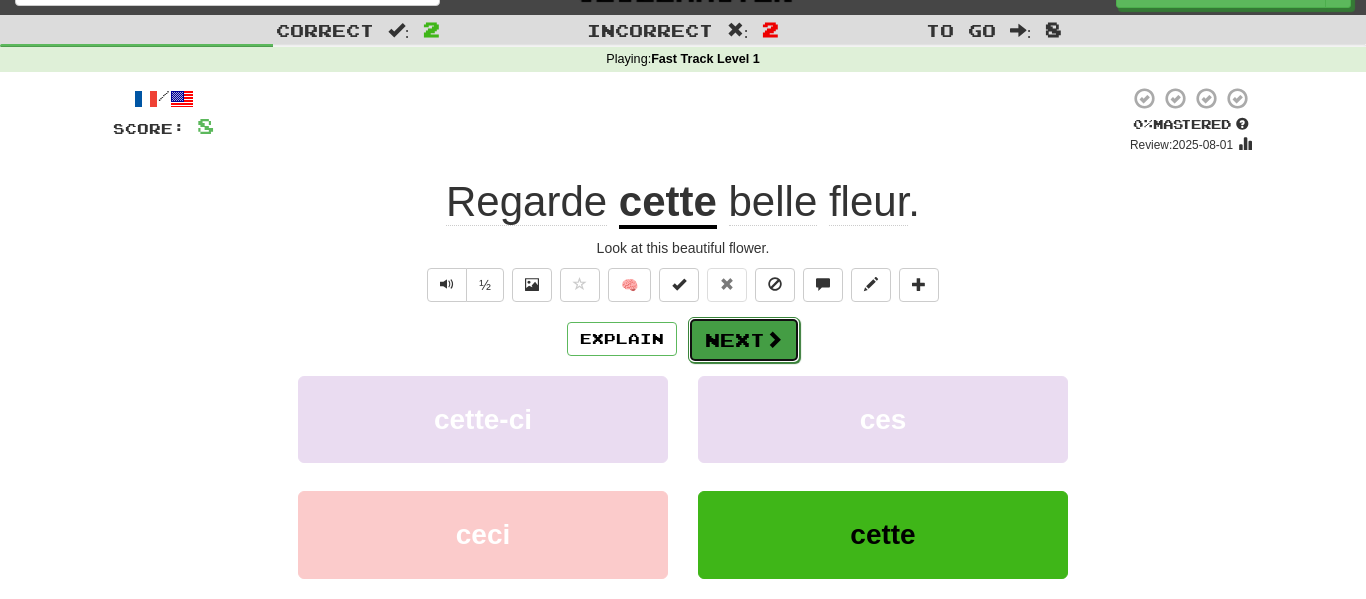 click on "Next" at bounding box center (744, 340) 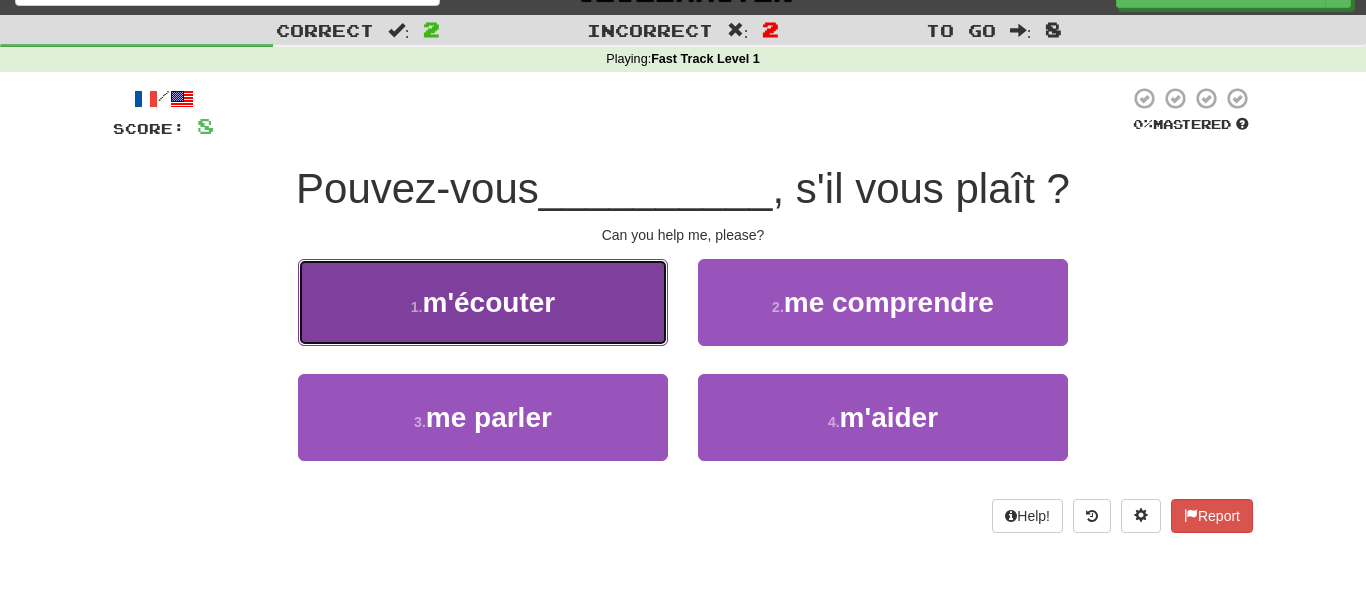 click on "1 .  m'écouter" at bounding box center [483, 302] 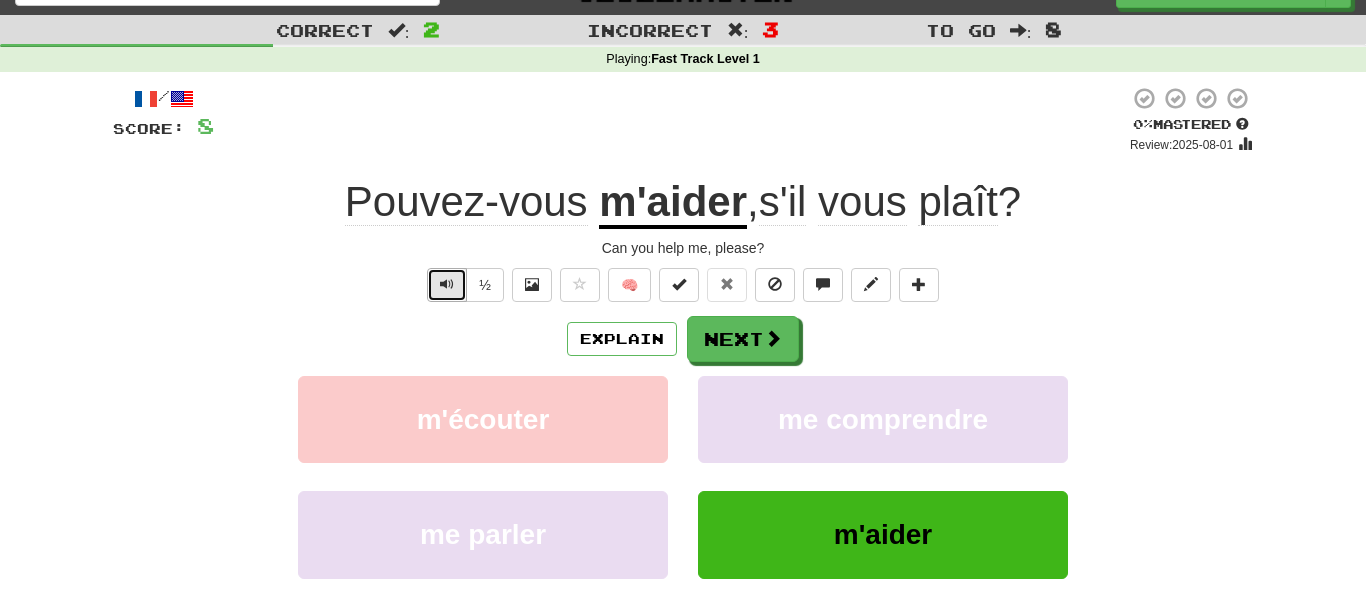 click at bounding box center [447, 285] 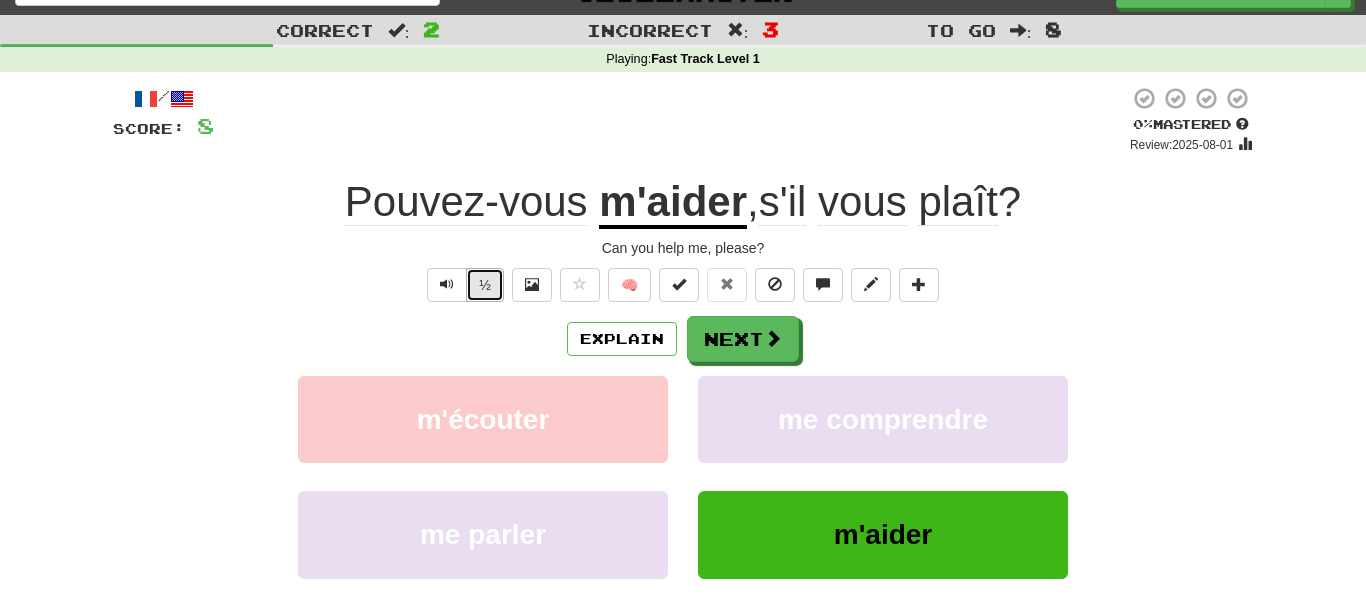 click on "½" at bounding box center [485, 285] 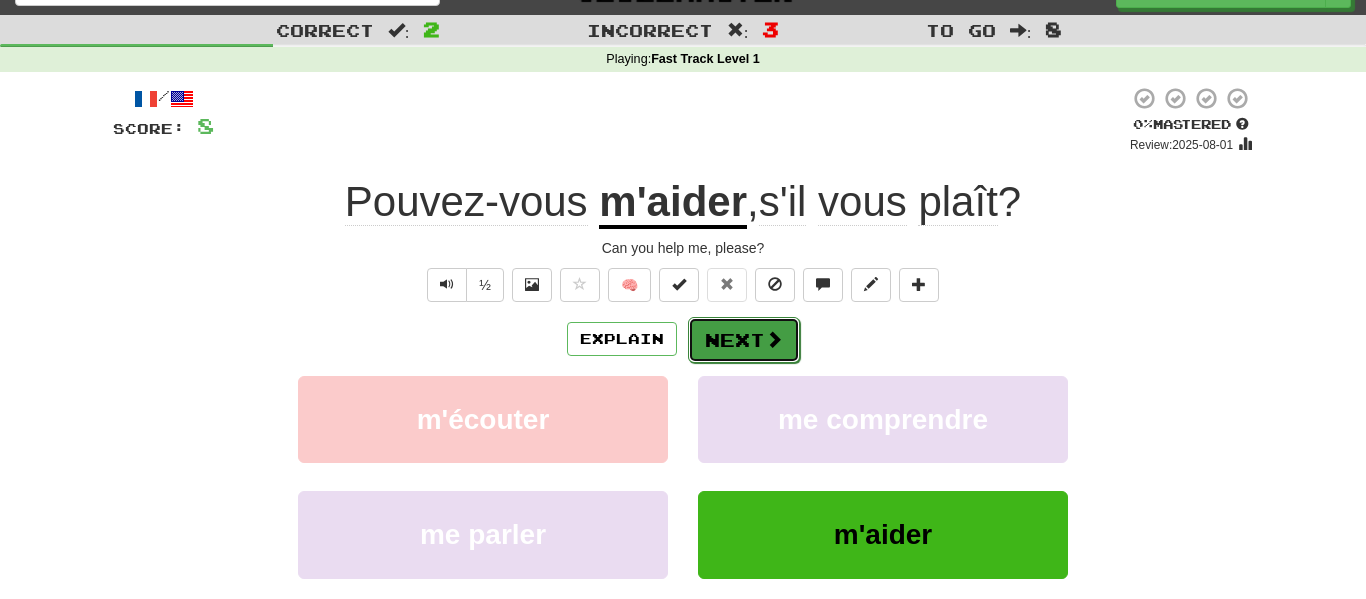 click on "Next" at bounding box center (744, 340) 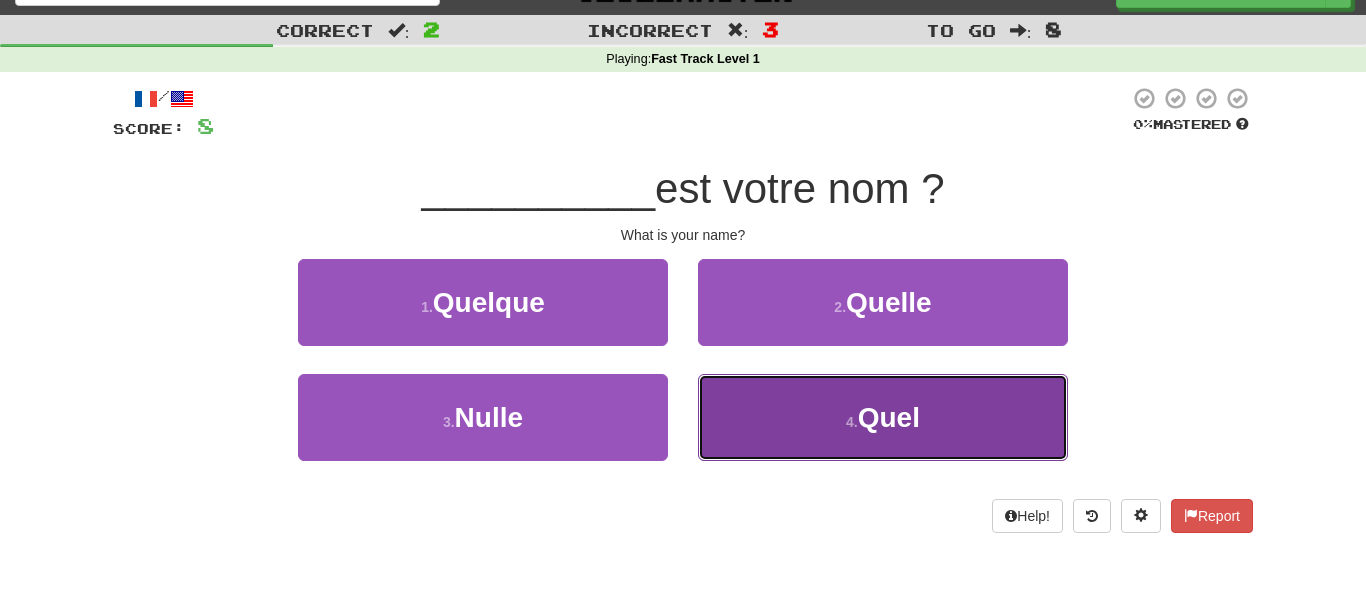 click on "4 .  Quel" at bounding box center (883, 417) 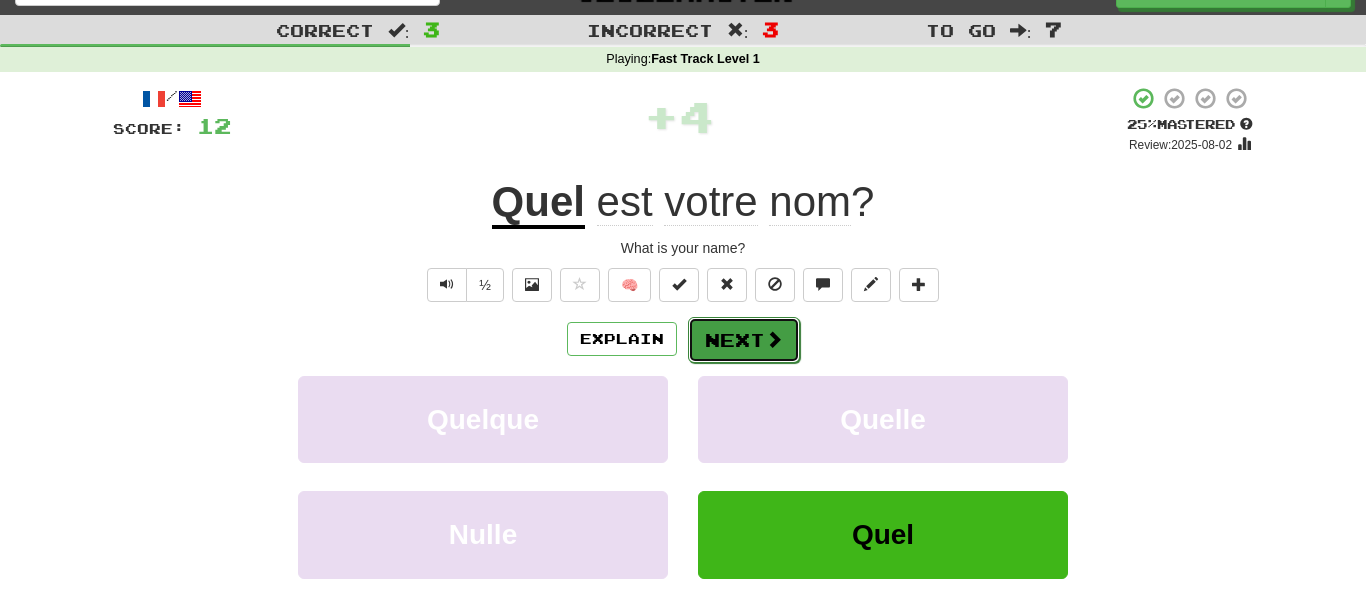 click on "Next" at bounding box center [744, 340] 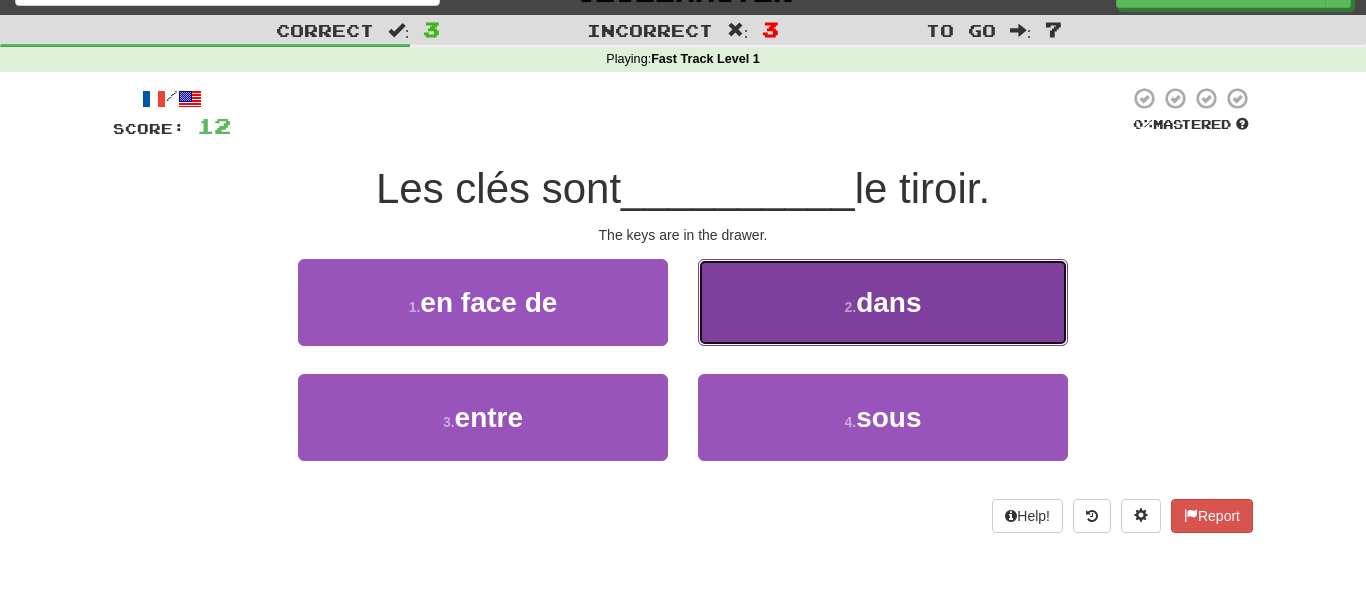 click on "2 .  dans" at bounding box center (883, 302) 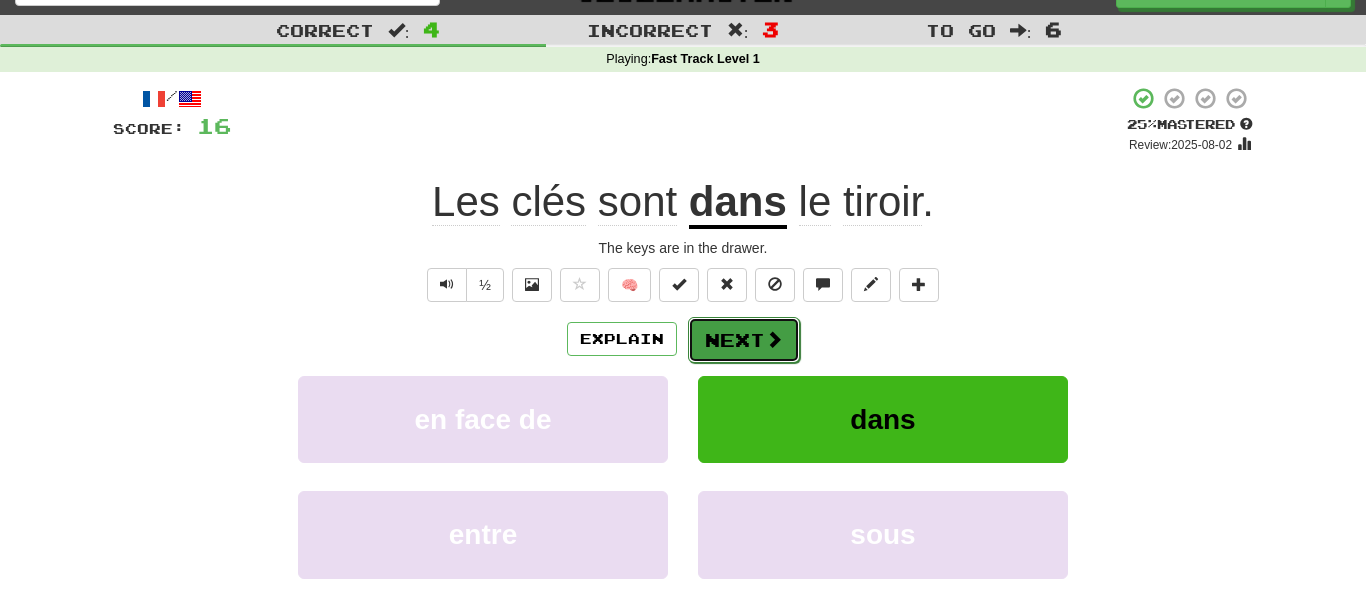 click on "Next" at bounding box center [744, 340] 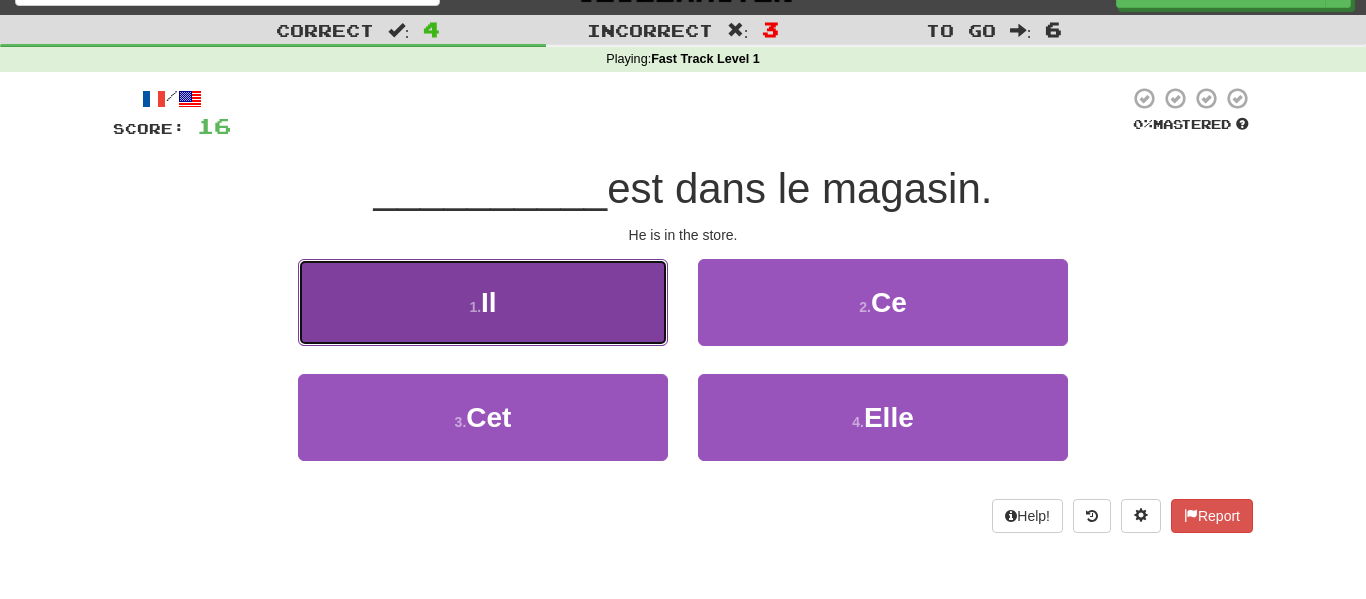 click on "1 .  Il" at bounding box center (483, 302) 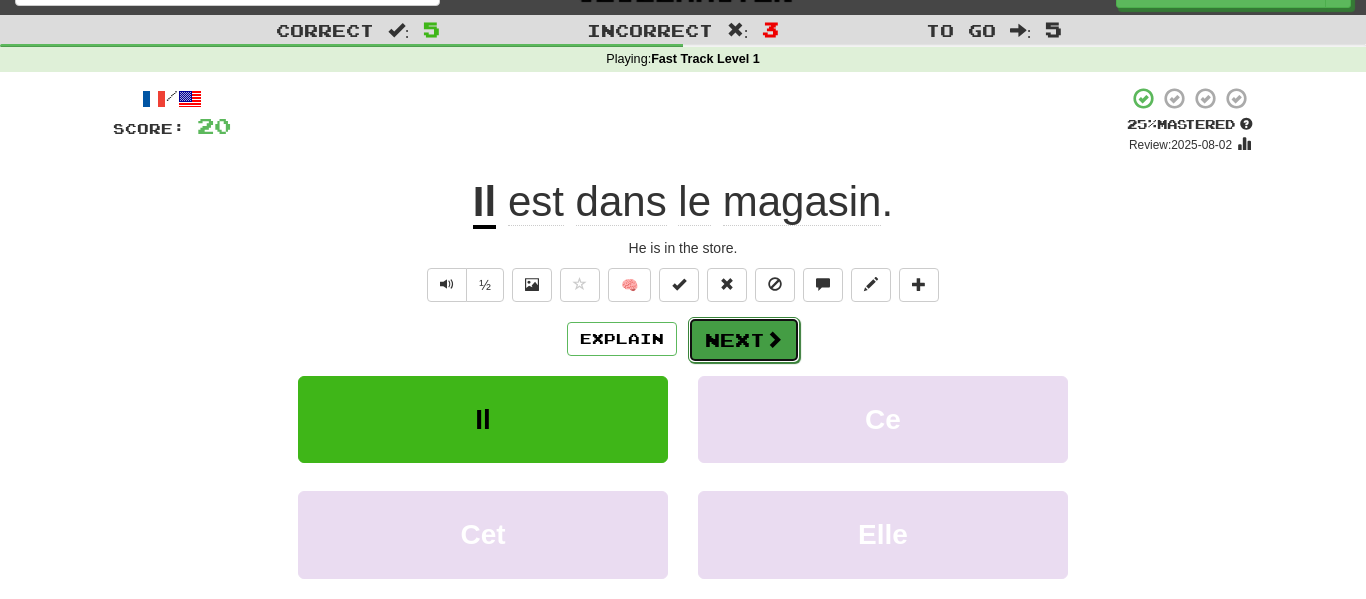 click at bounding box center (774, 339) 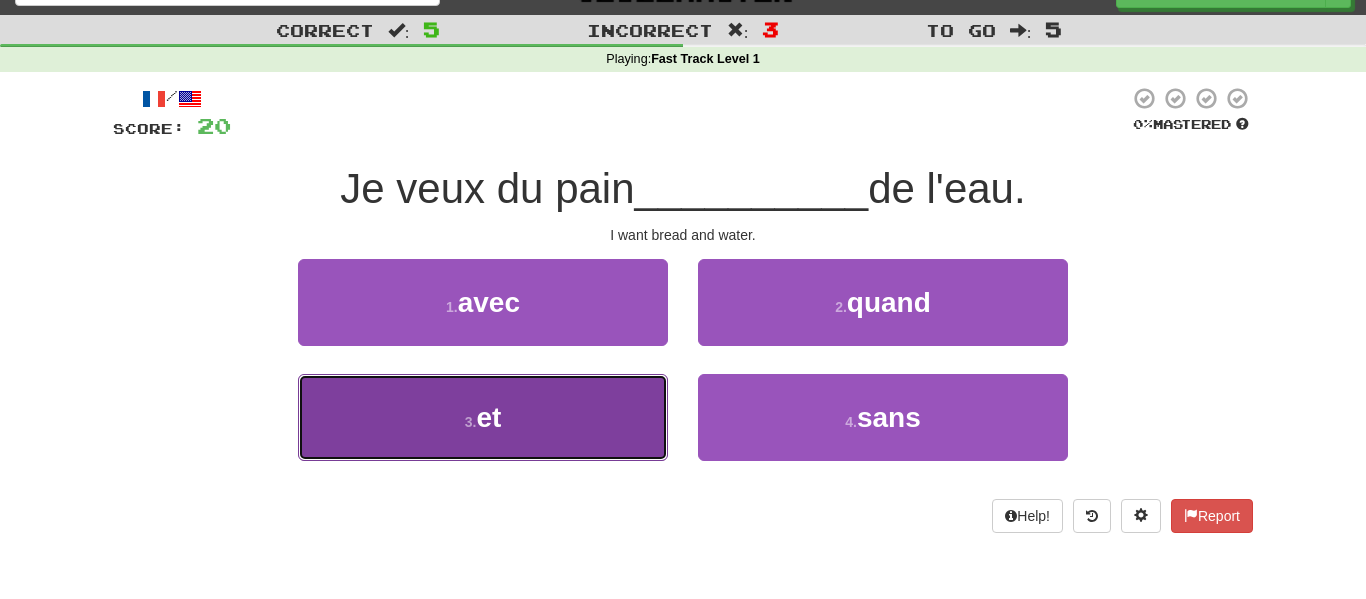 click on "3 .  et" at bounding box center (483, 417) 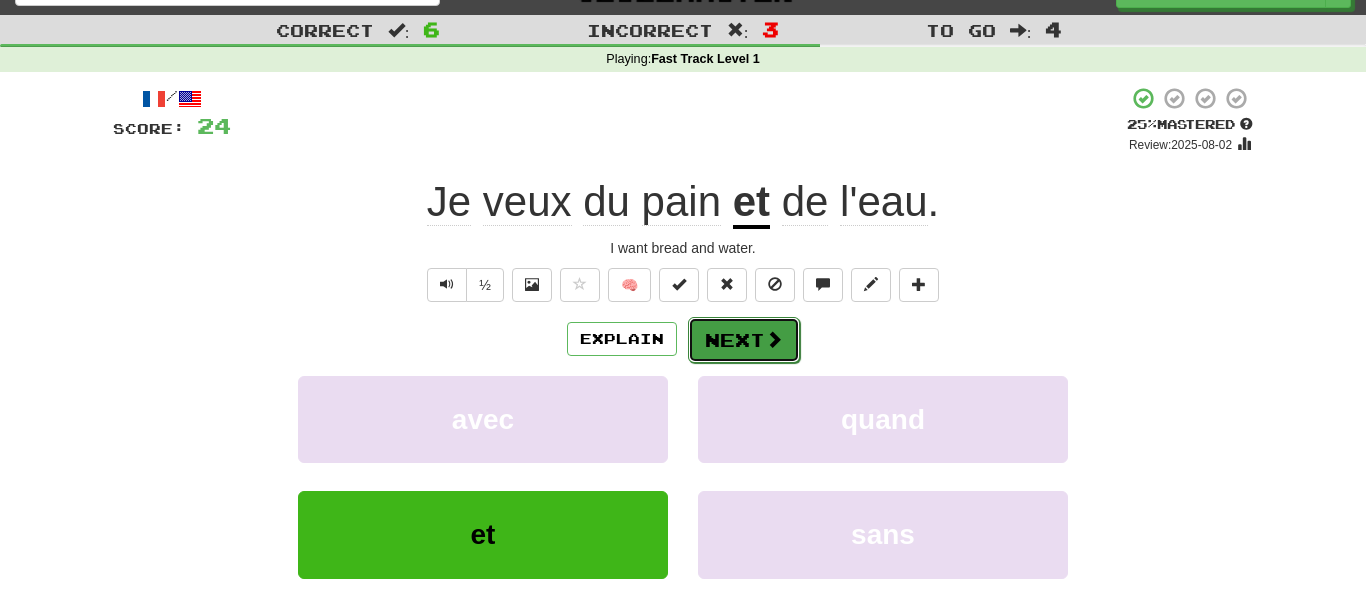 click on "Next" at bounding box center (744, 340) 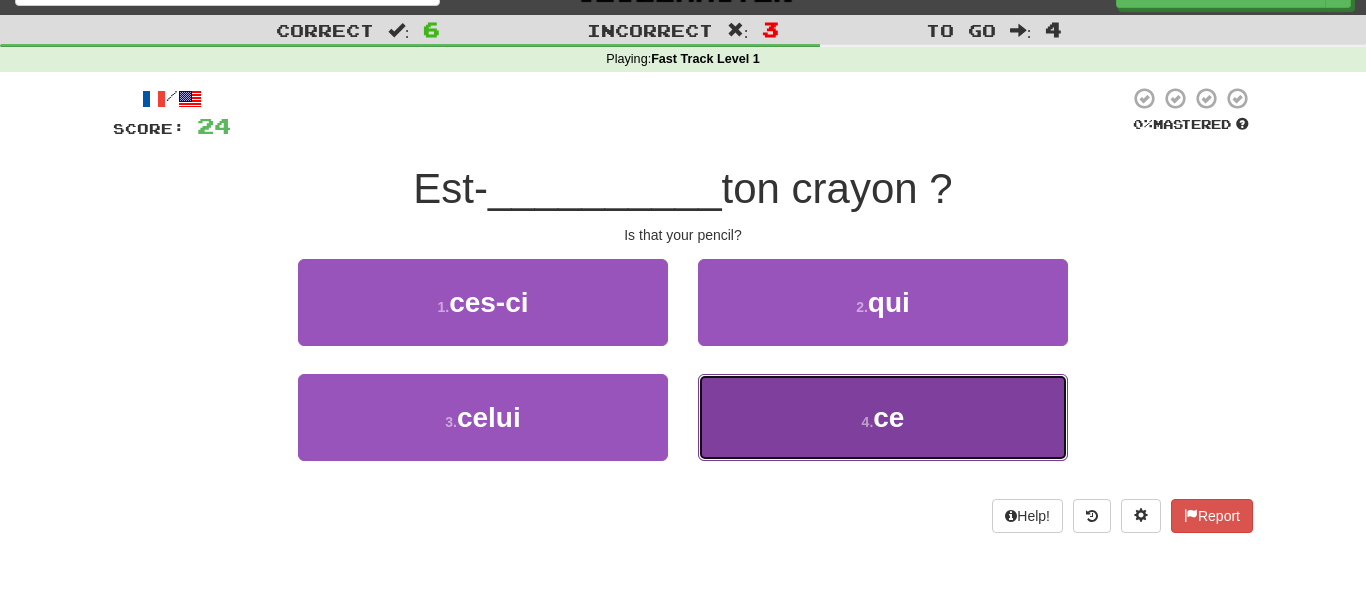 click on "4 .  ce" at bounding box center [883, 417] 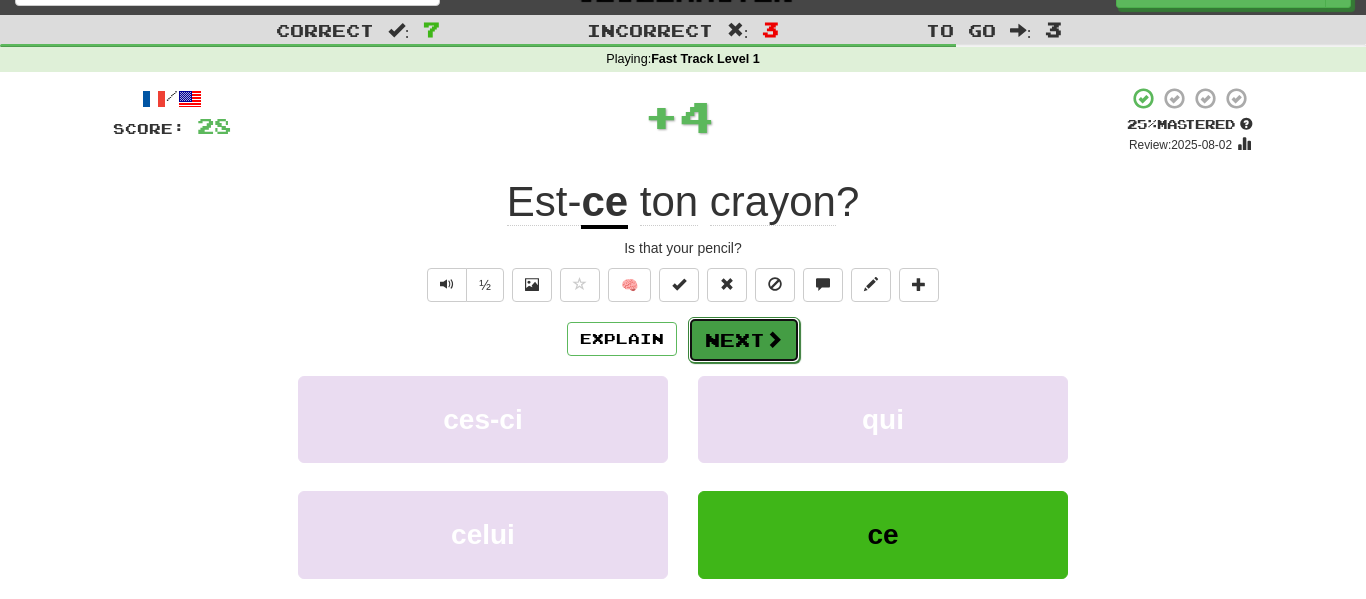 click on "Next" at bounding box center (744, 340) 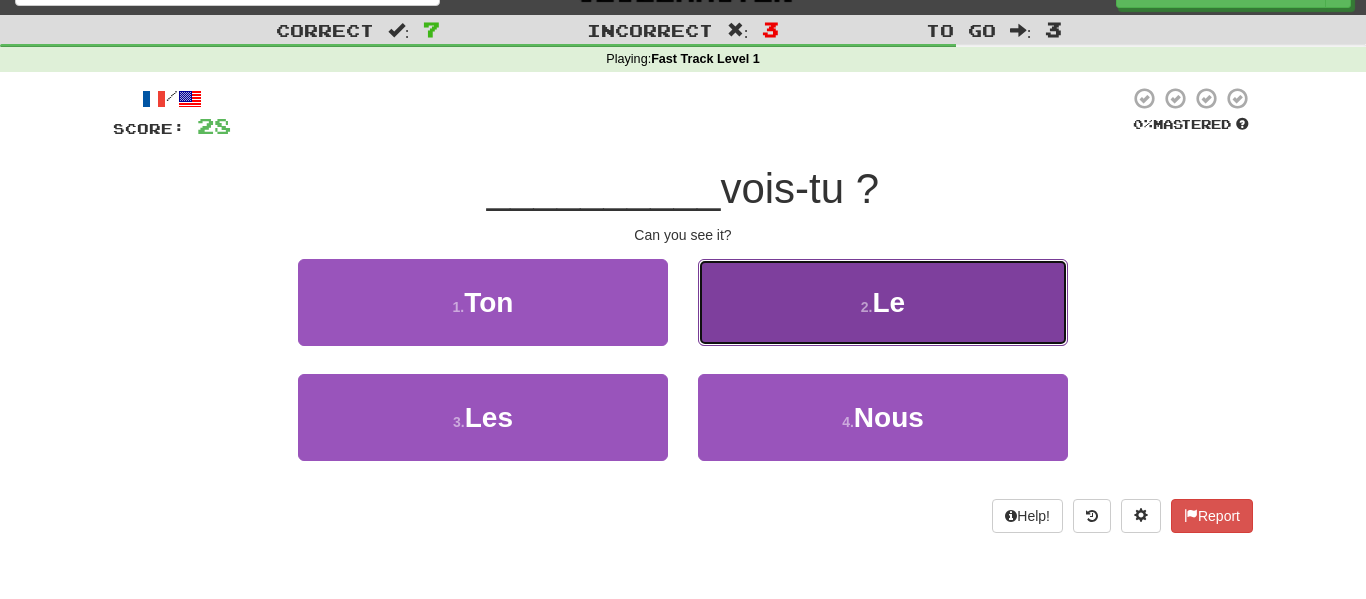 click on "2 .  Le" at bounding box center (883, 302) 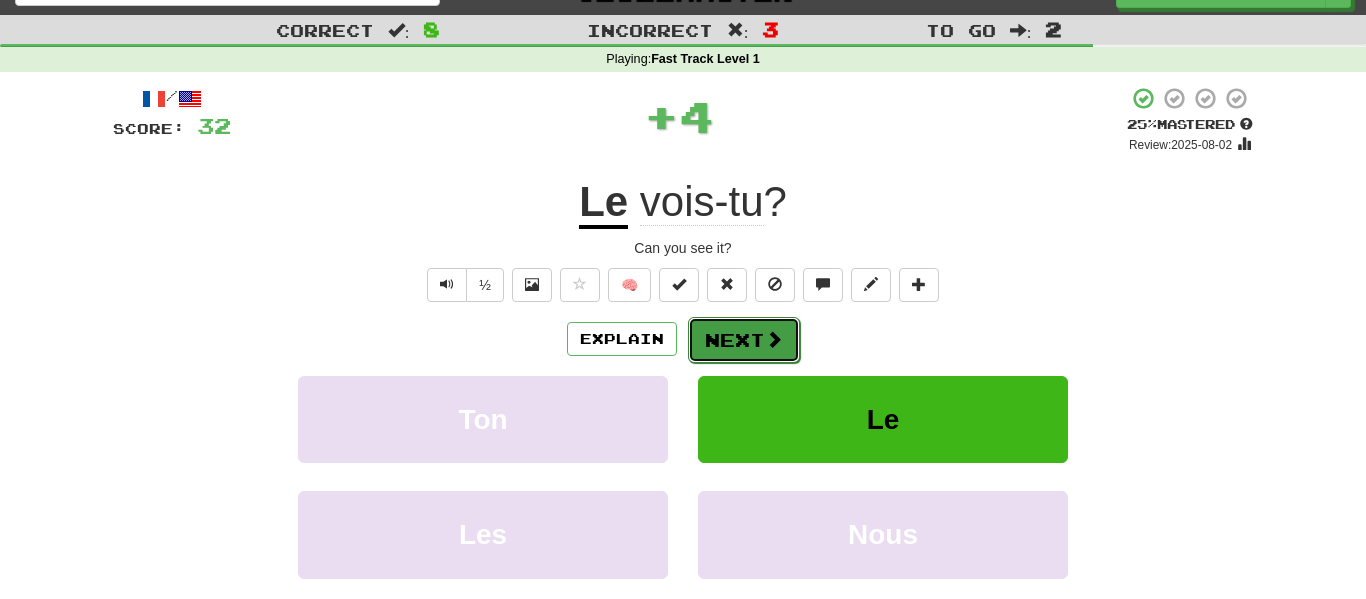 click on "Next" at bounding box center [744, 340] 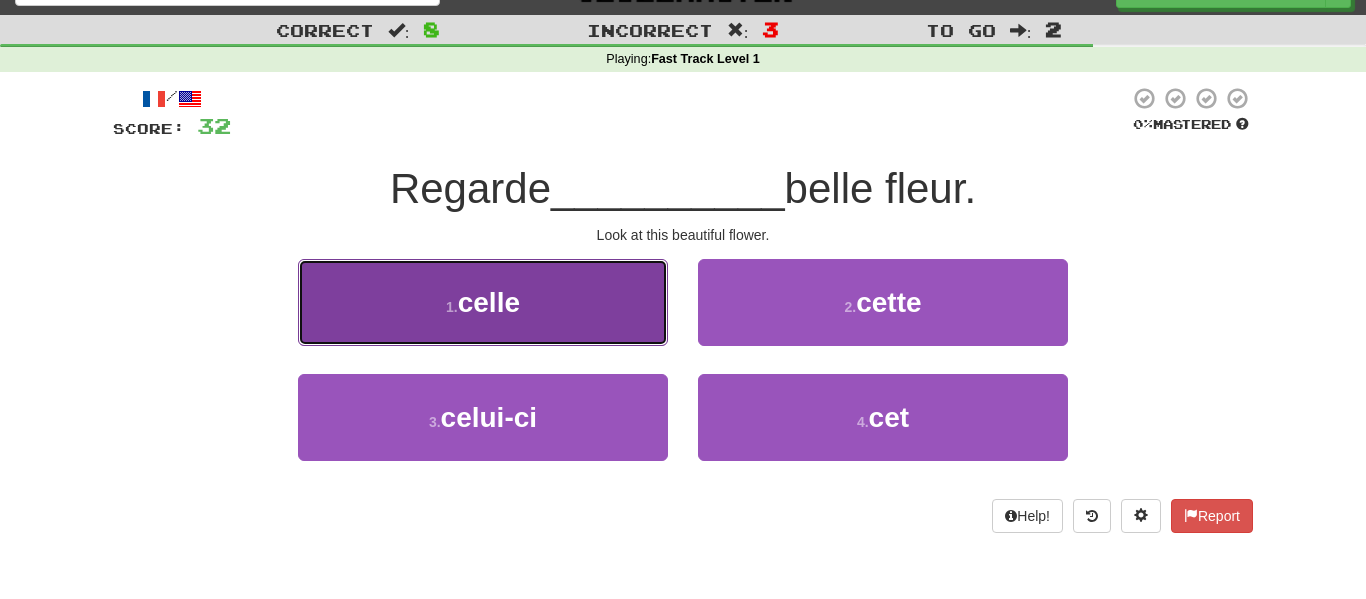 click on "1 .  celle" at bounding box center [483, 302] 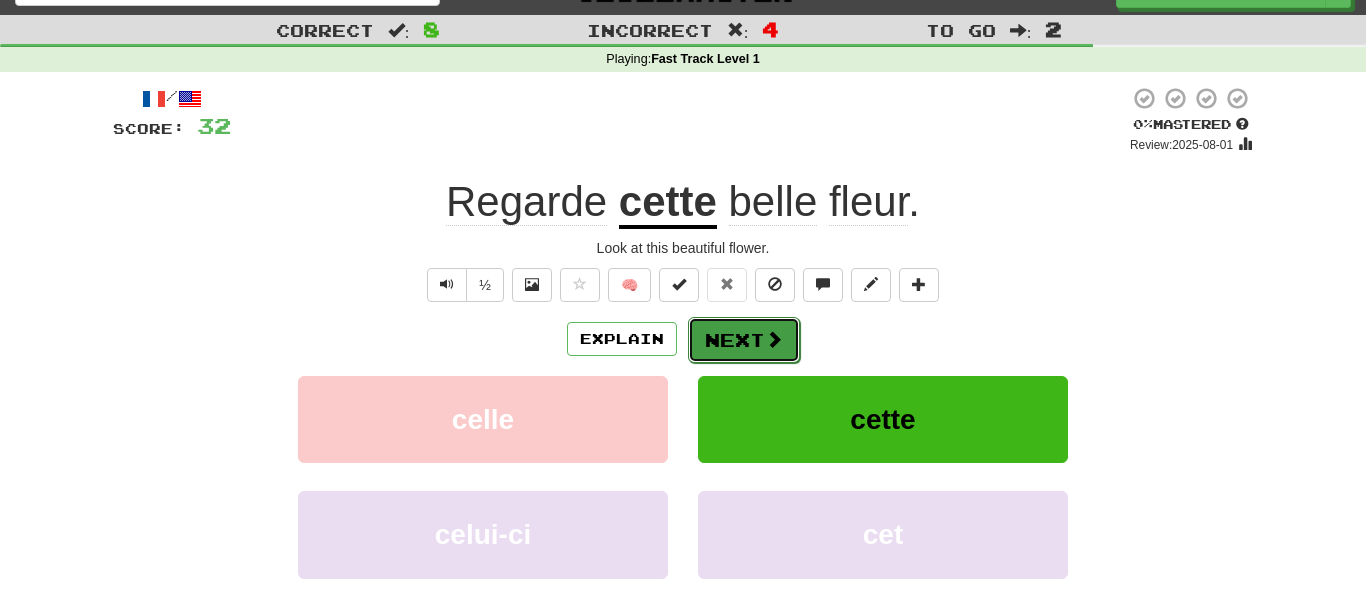 click on "Next" at bounding box center (744, 340) 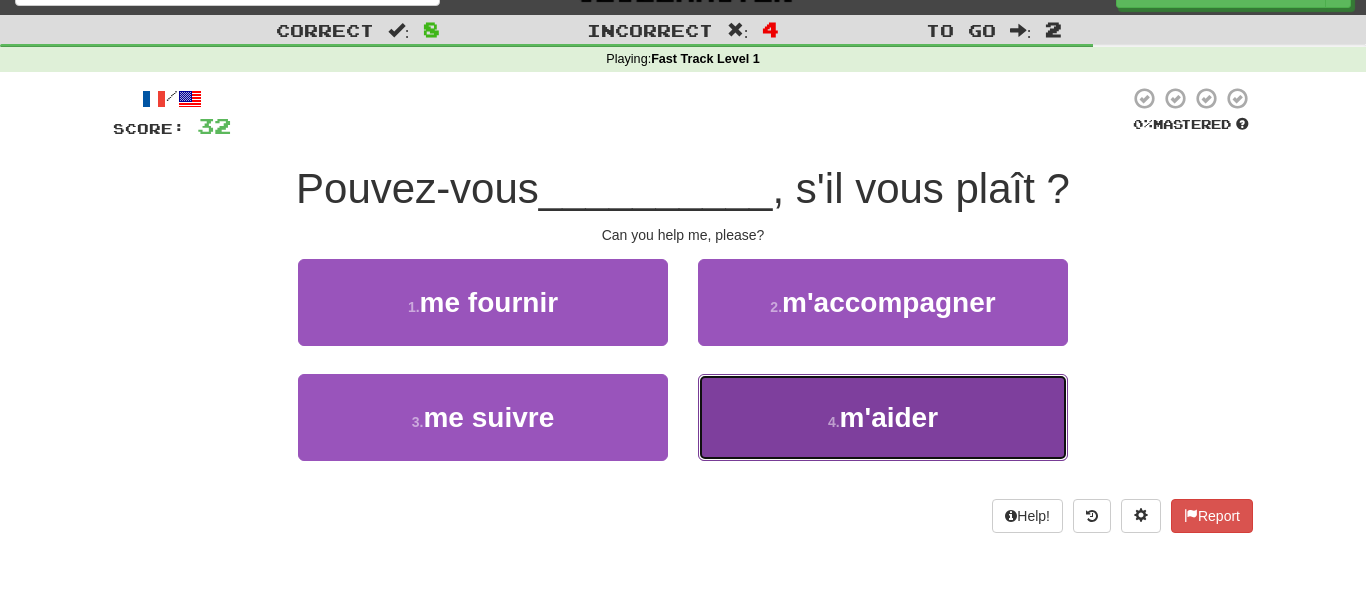 click on "4 .  m'aider" at bounding box center (883, 417) 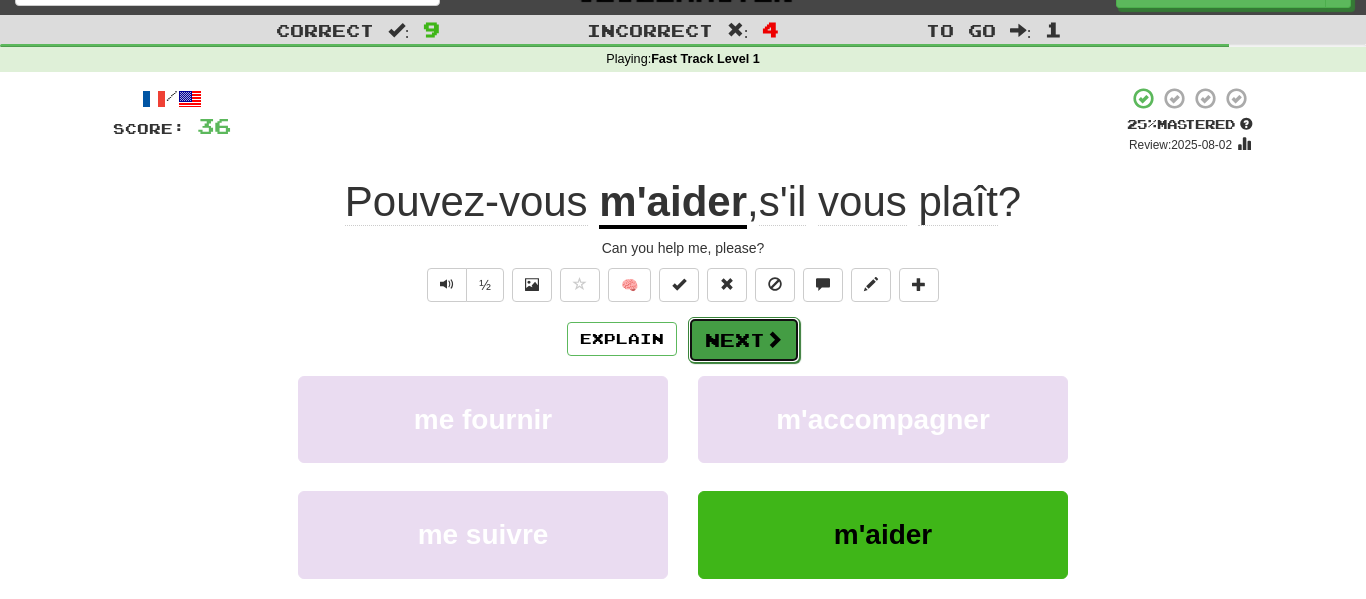 click on "Next" at bounding box center (744, 340) 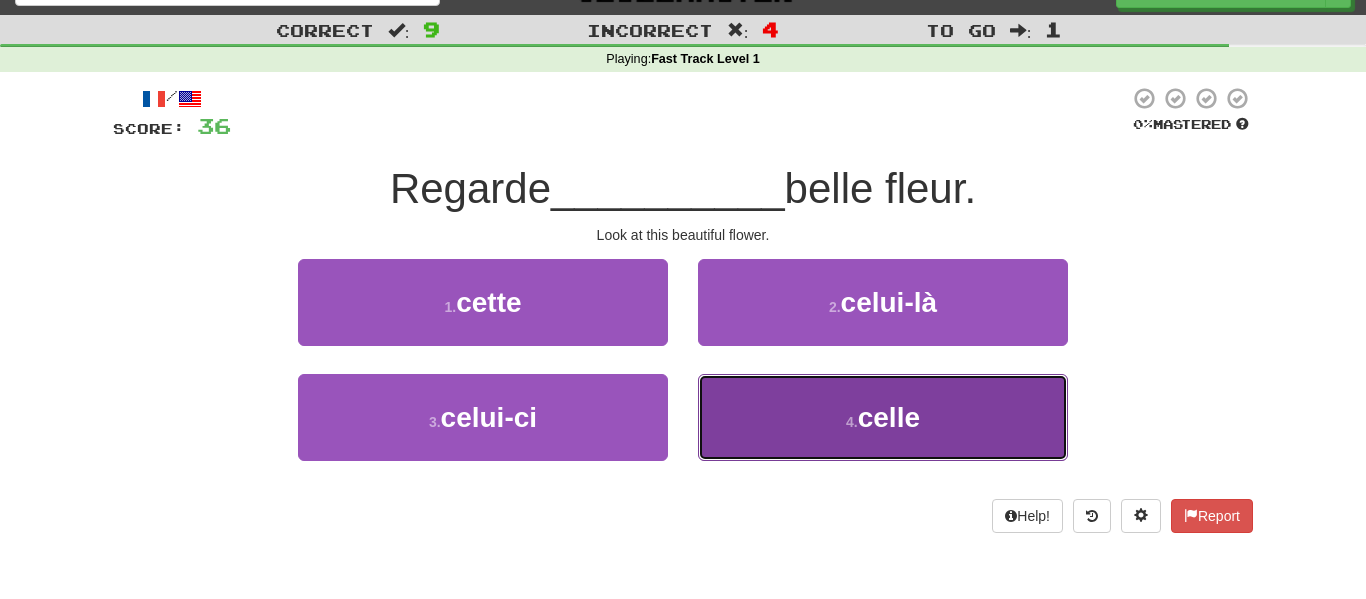 click on "4 .  celle" at bounding box center (883, 417) 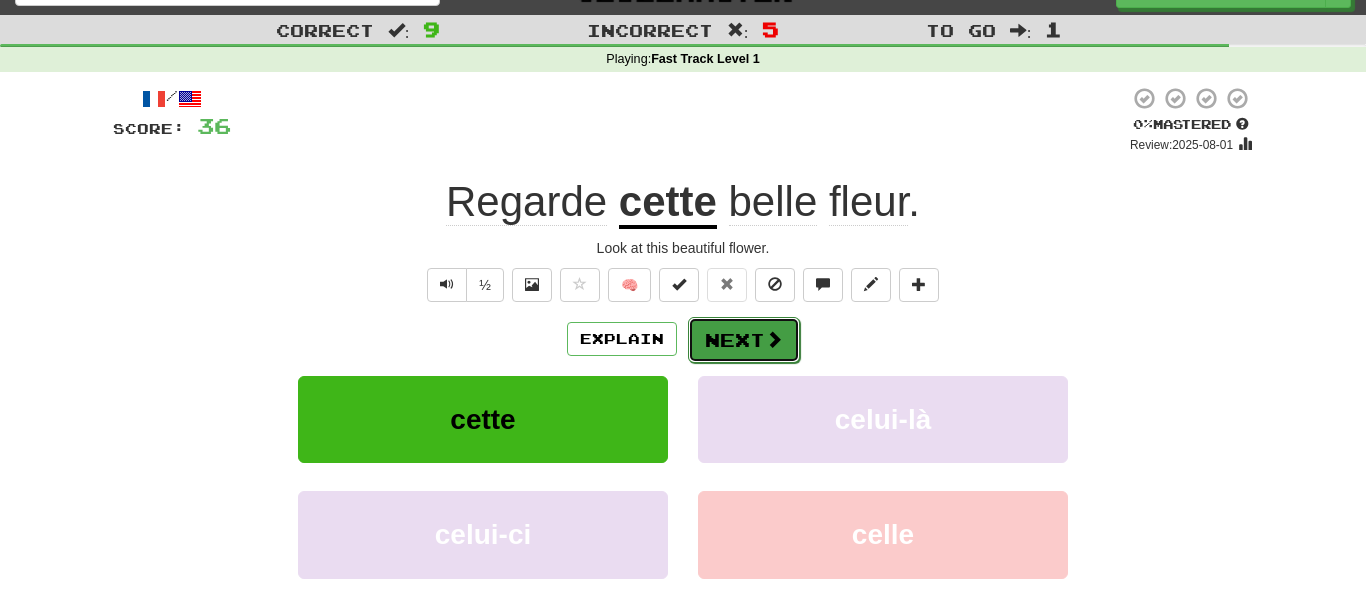 click on "Next" at bounding box center [744, 340] 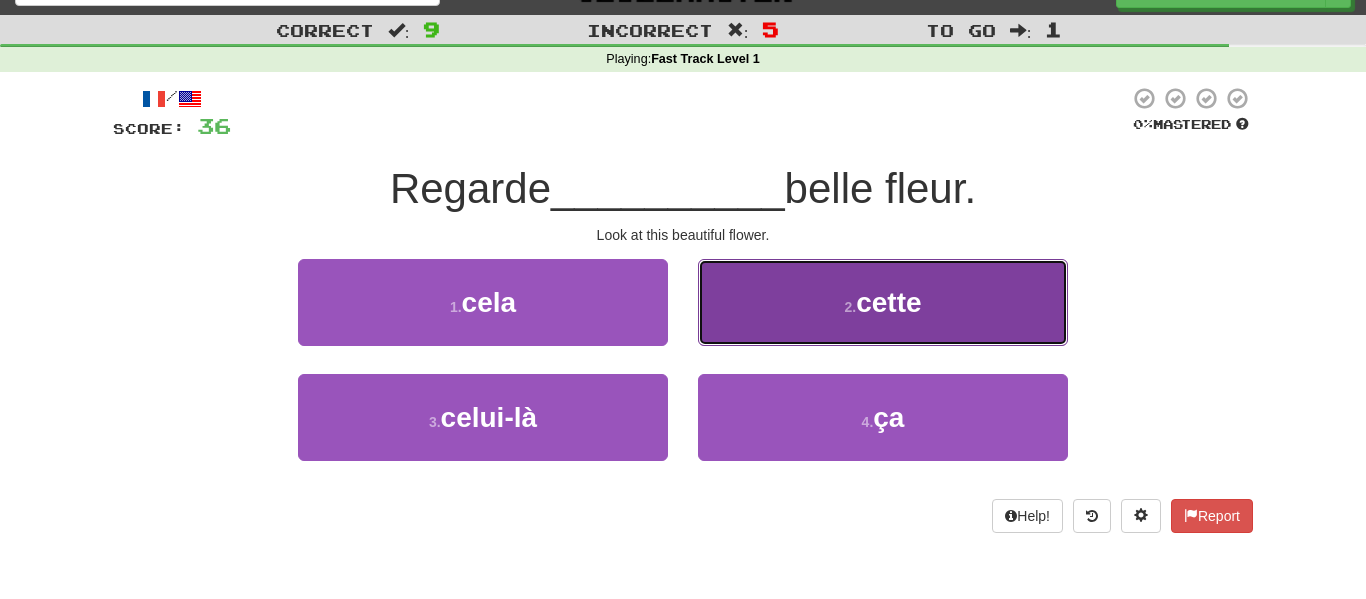 click on "2 .  cette" at bounding box center (883, 302) 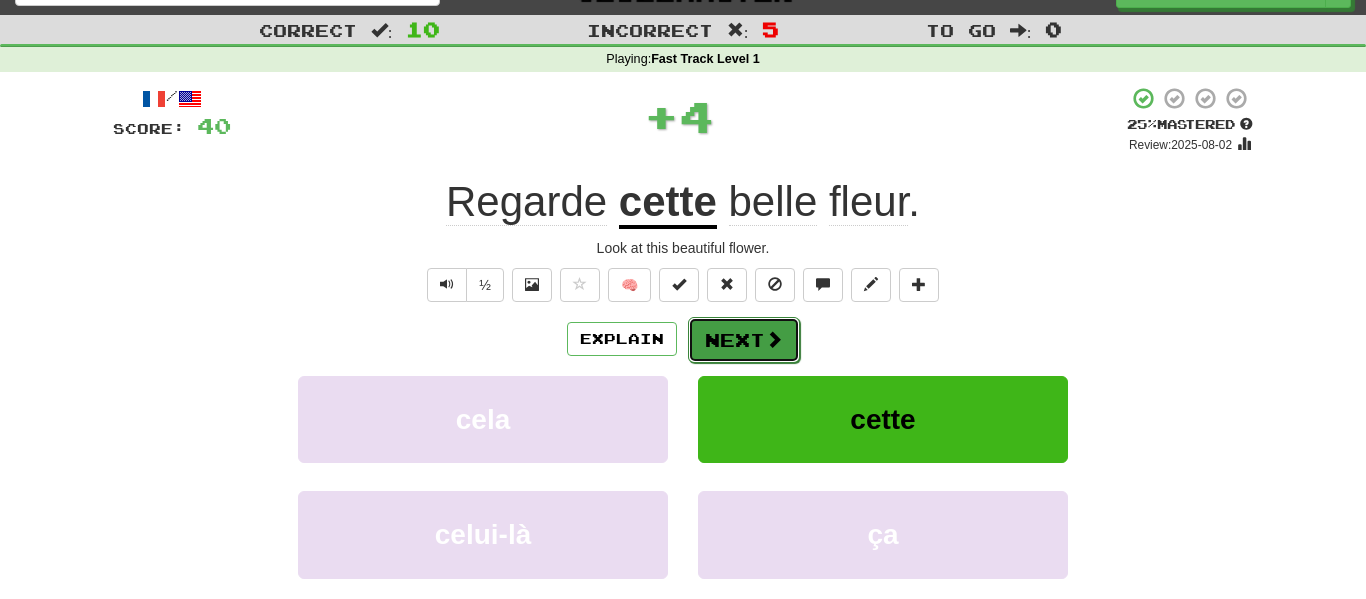 click on "Next" at bounding box center [744, 340] 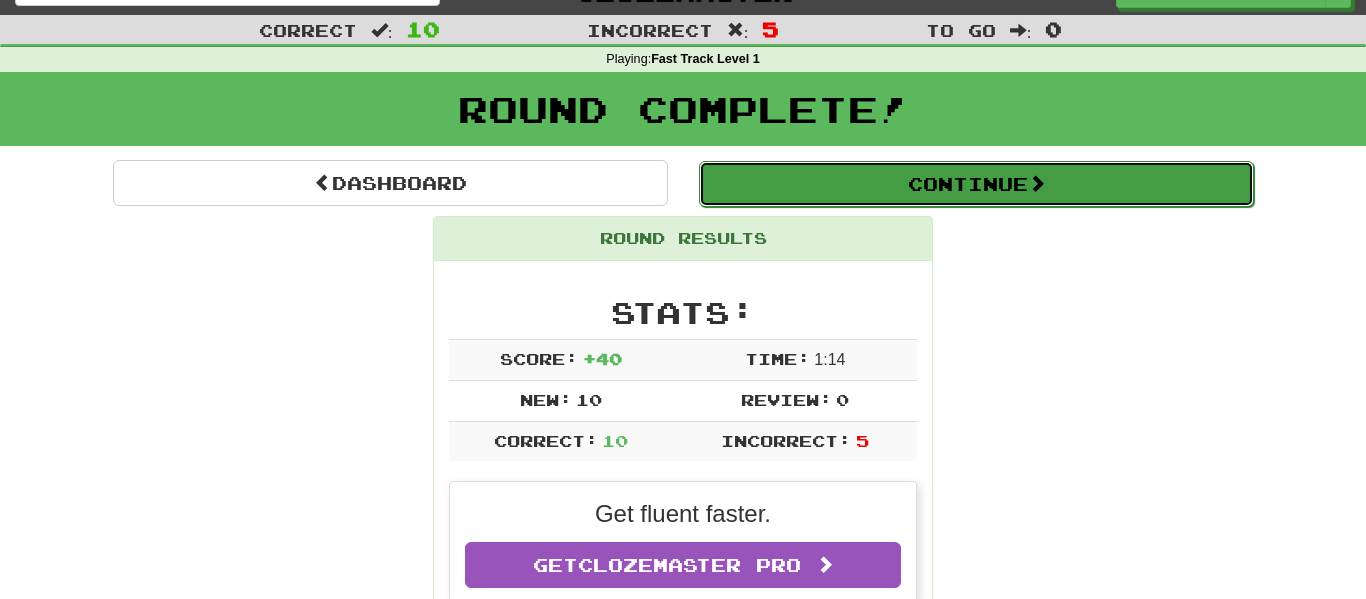 click on "Continue" at bounding box center [976, 184] 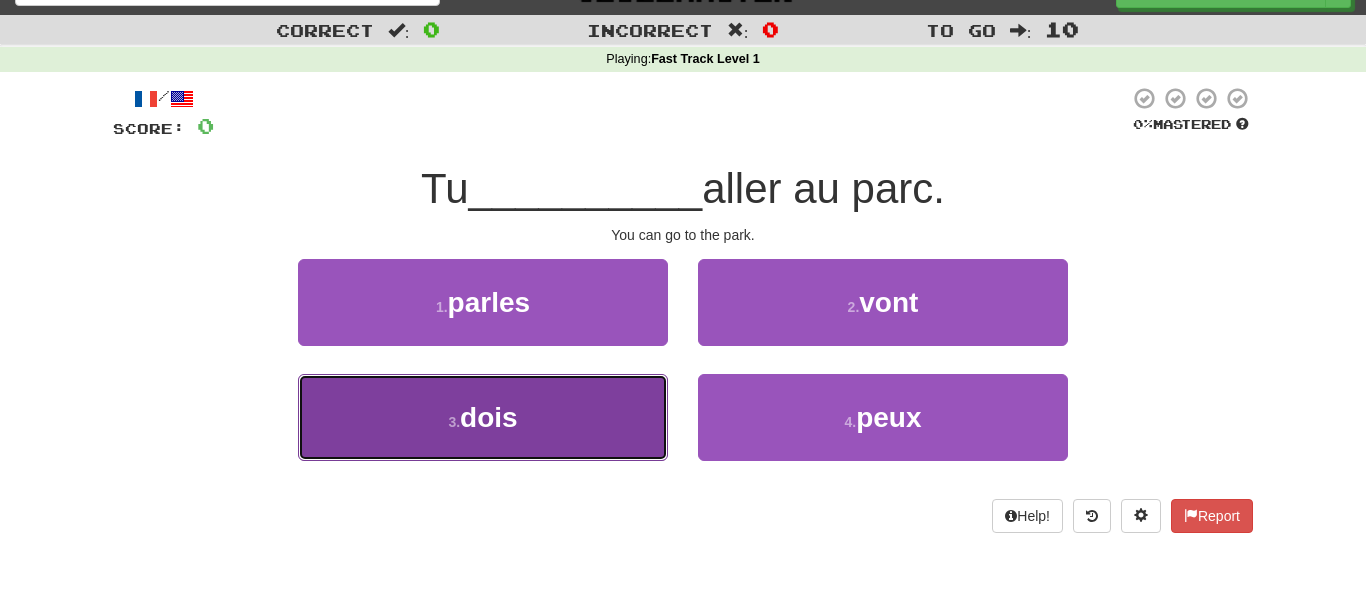 click on "3 .  dois" at bounding box center (483, 417) 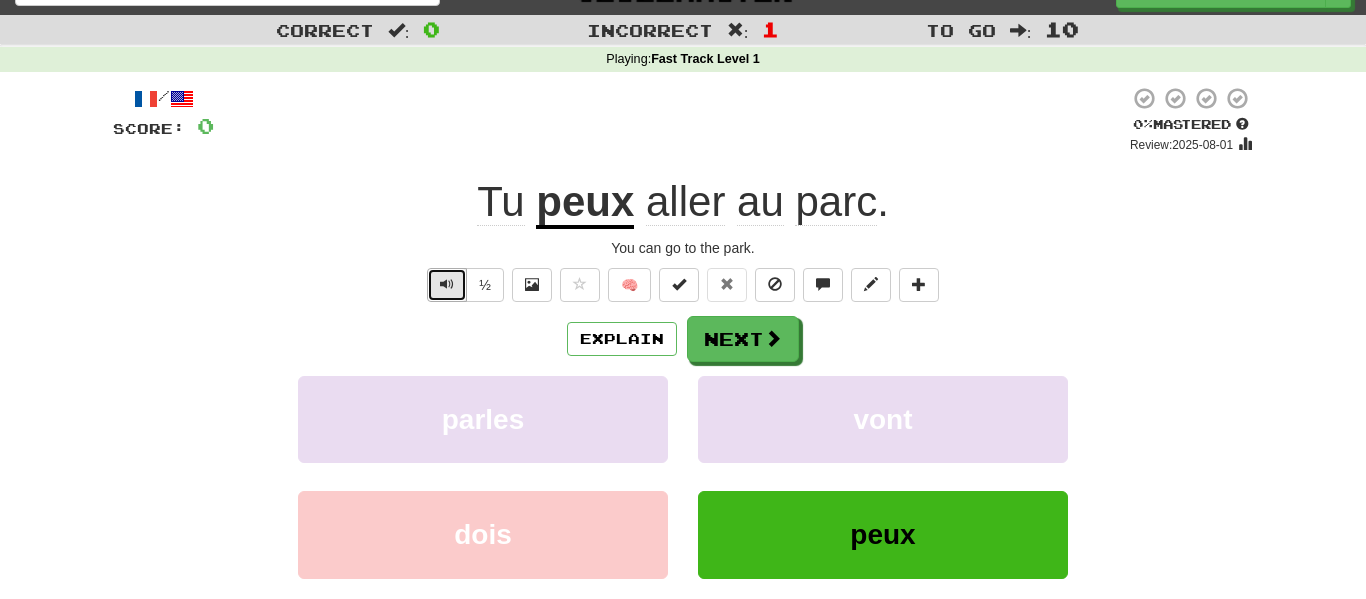 click at bounding box center [447, 284] 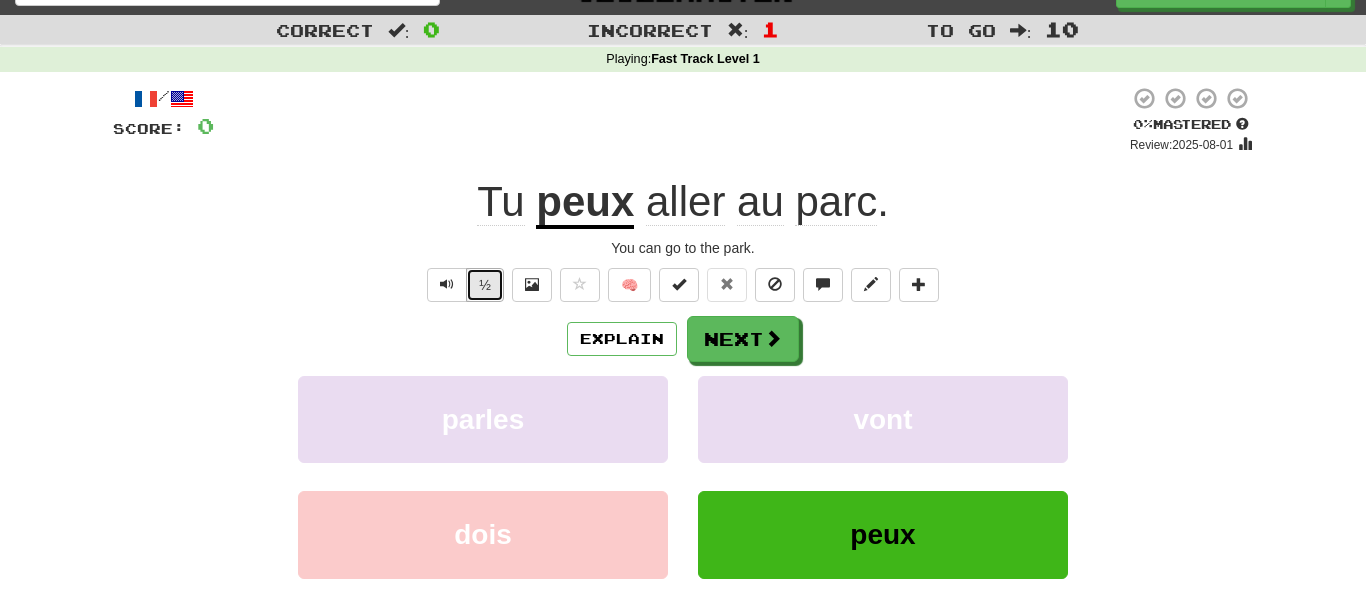 click on "½" at bounding box center [485, 285] 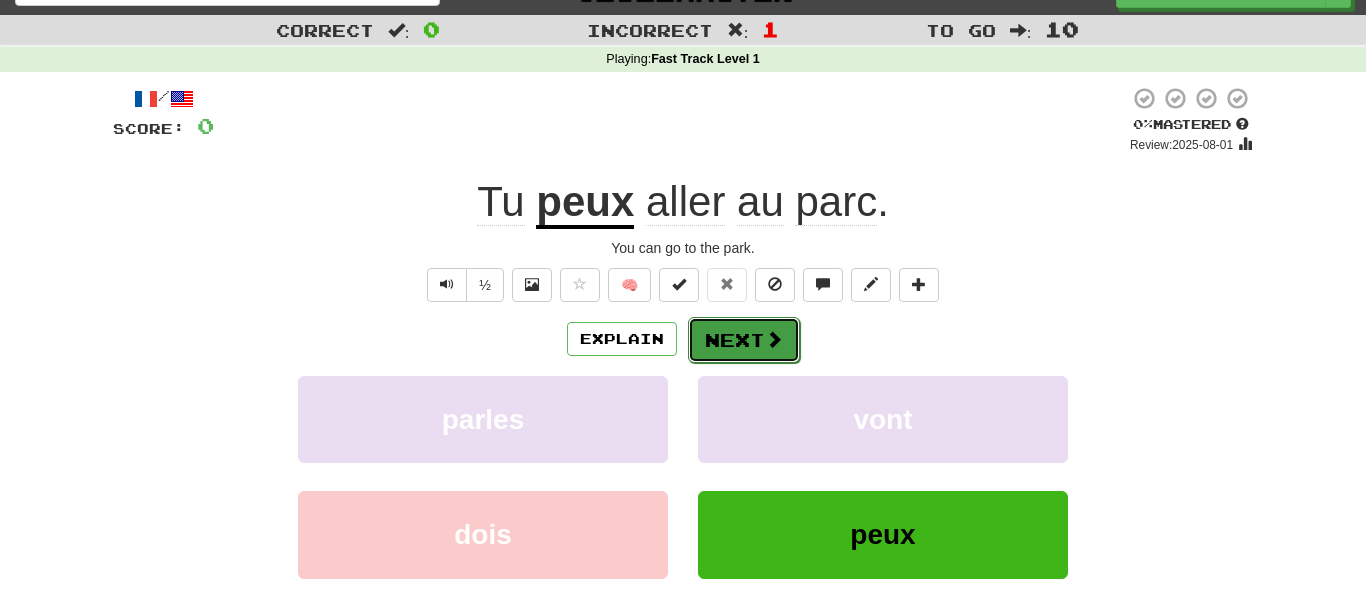 click on "Next" at bounding box center [744, 340] 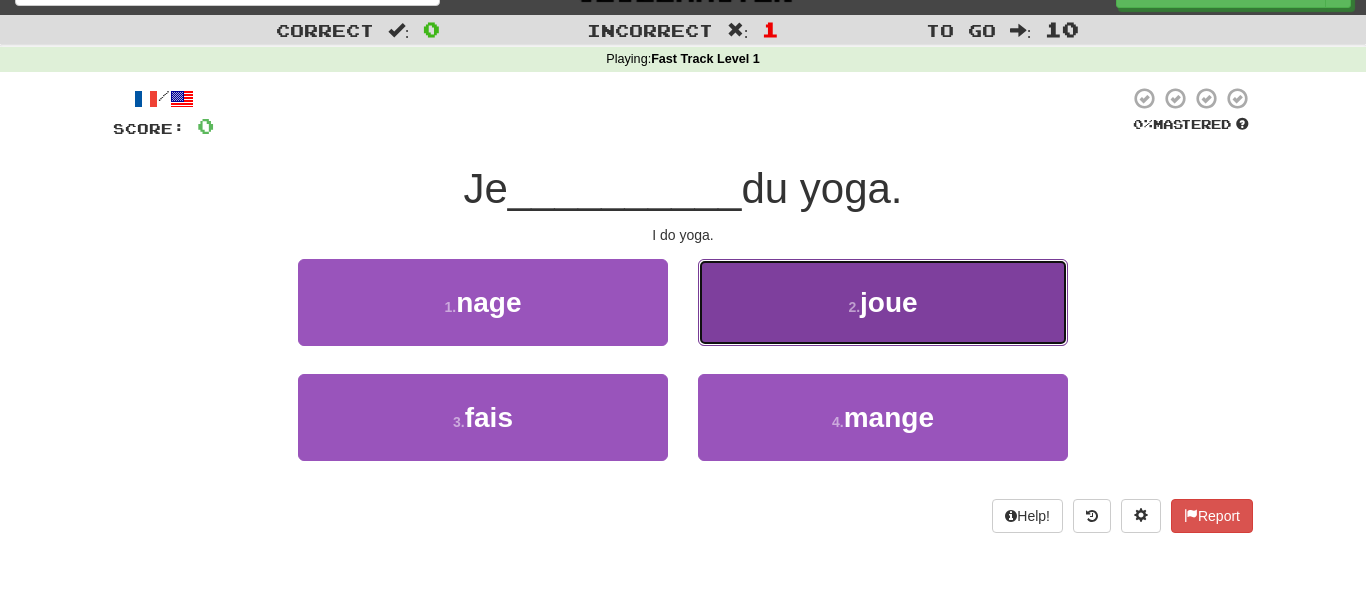 click on "2 .  joue" at bounding box center [883, 302] 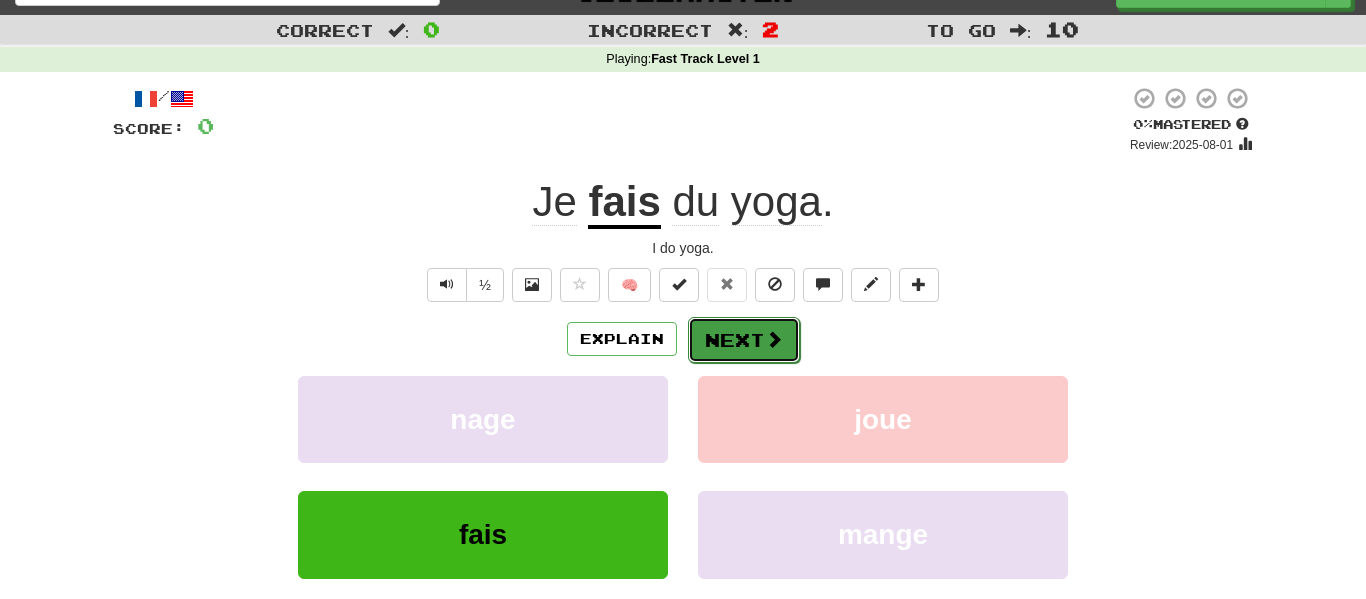 click on "Next" at bounding box center (744, 340) 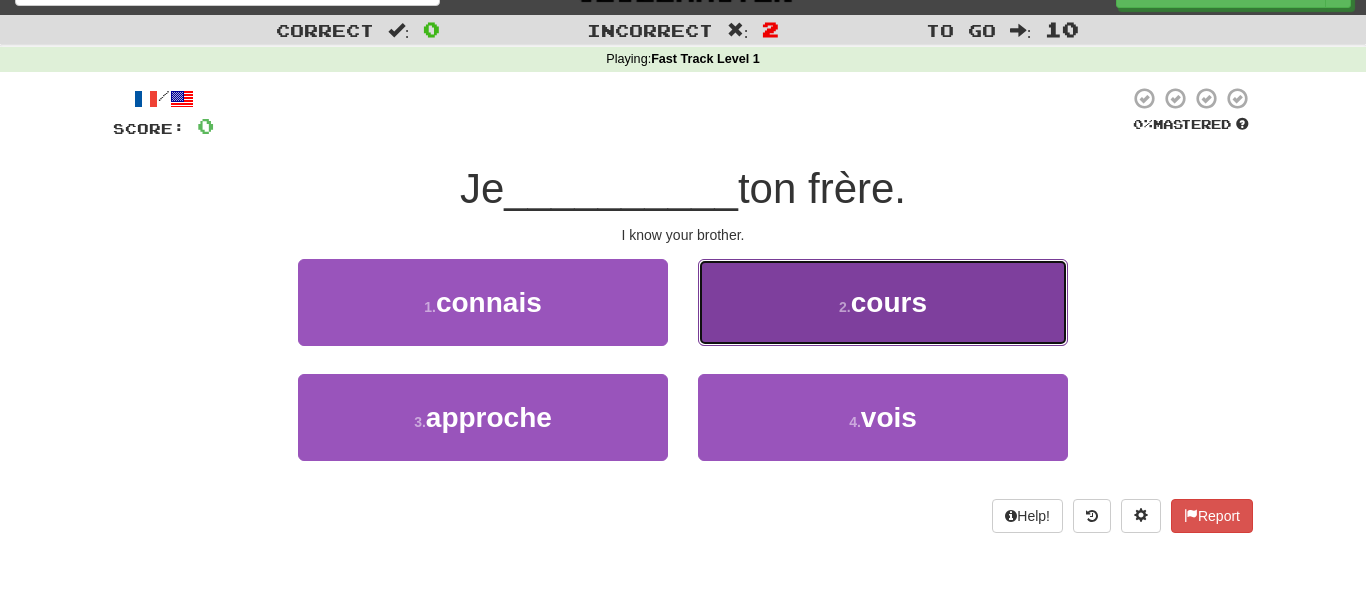 click on "2 .  cours" at bounding box center [883, 302] 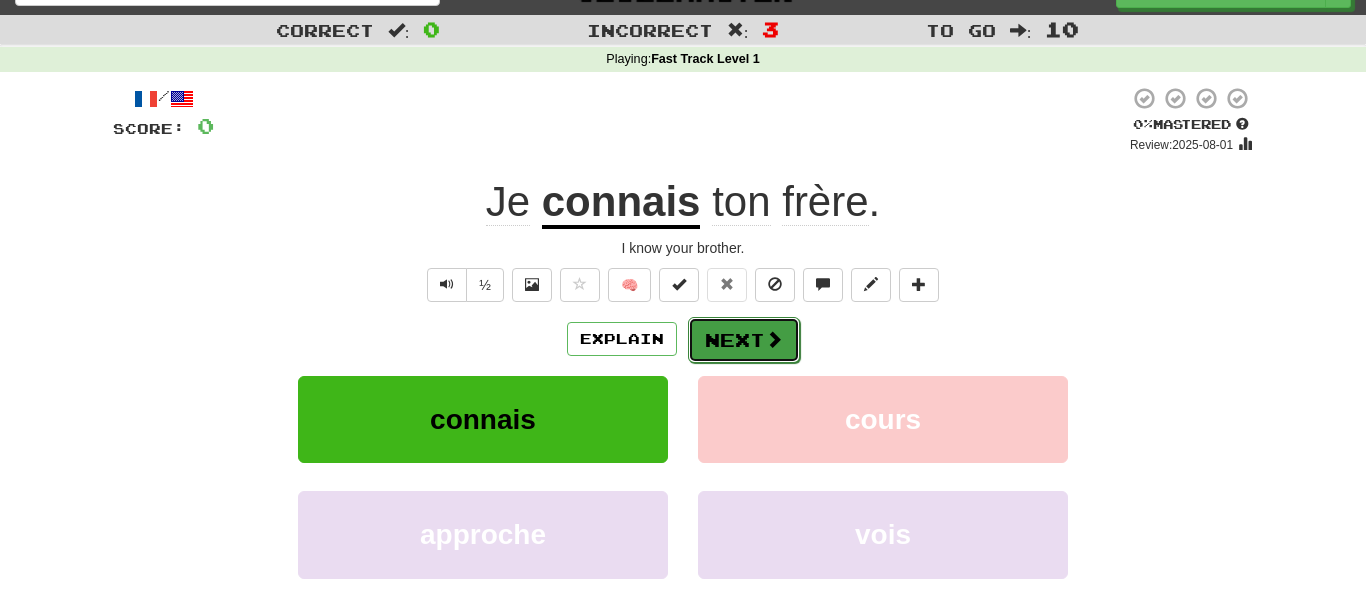 click on "Next" at bounding box center [744, 340] 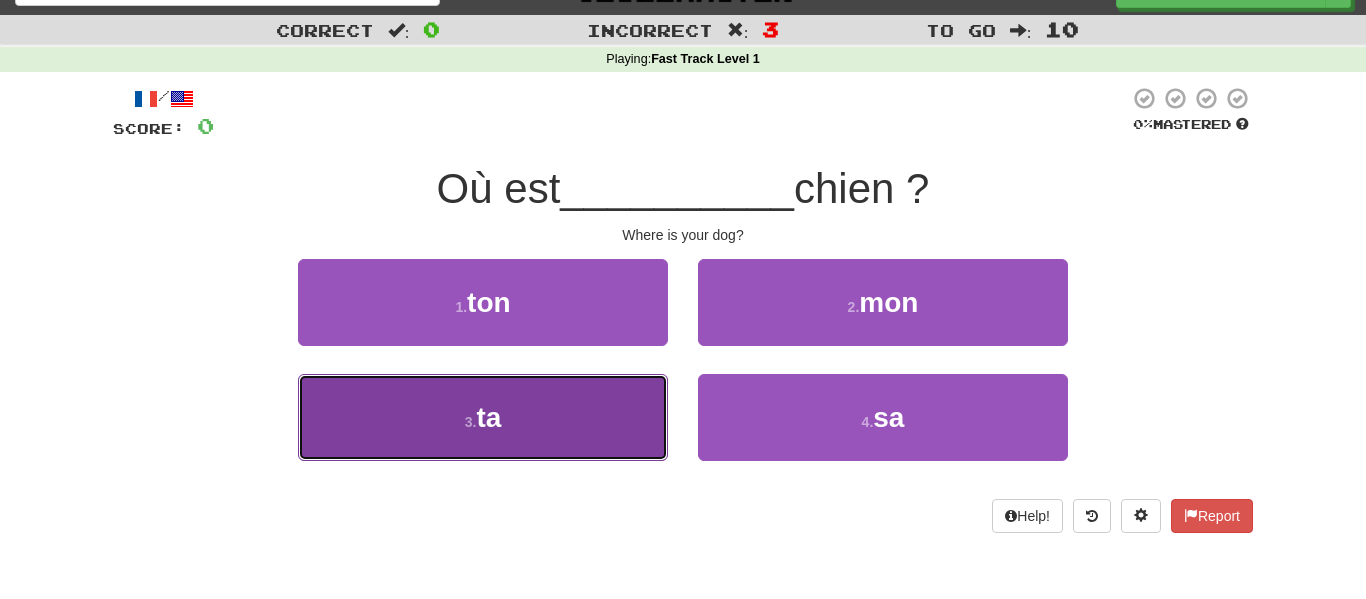 click on "3 ." at bounding box center [471, 422] 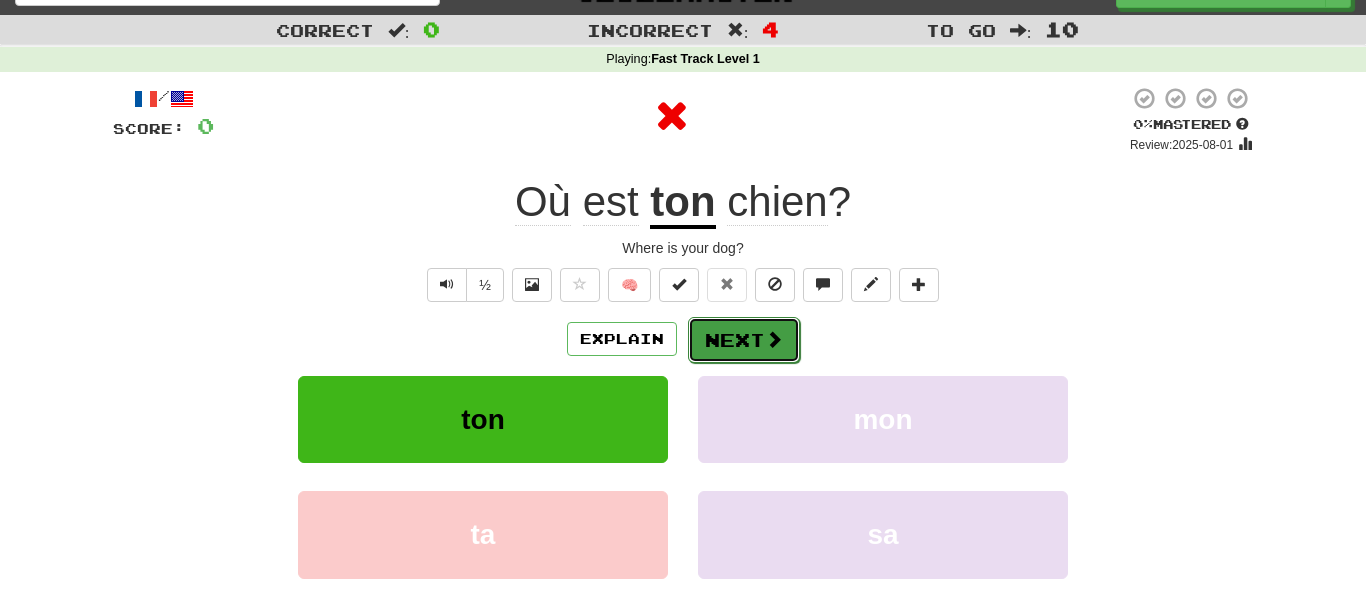click on "Next" at bounding box center [744, 340] 